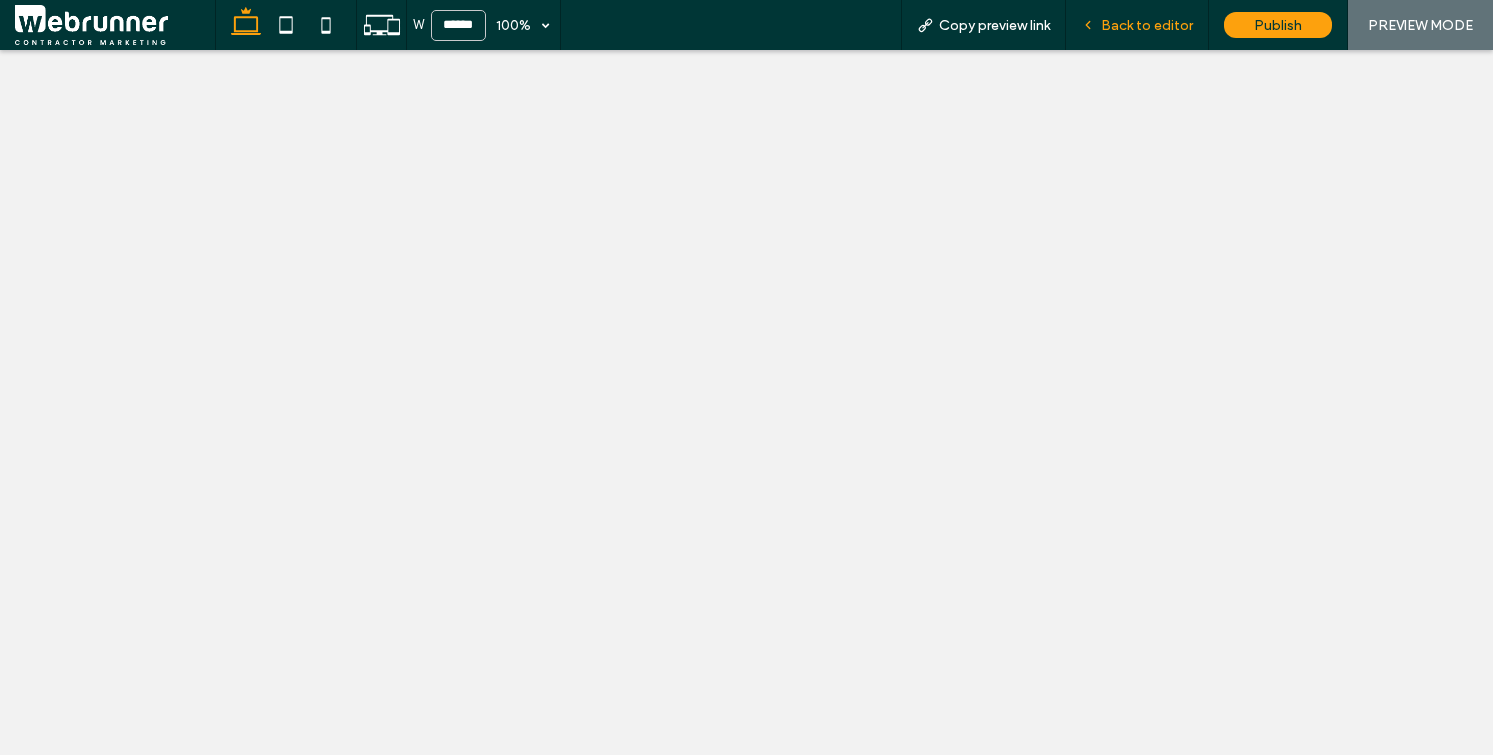 scroll, scrollTop: 0, scrollLeft: 0, axis: both 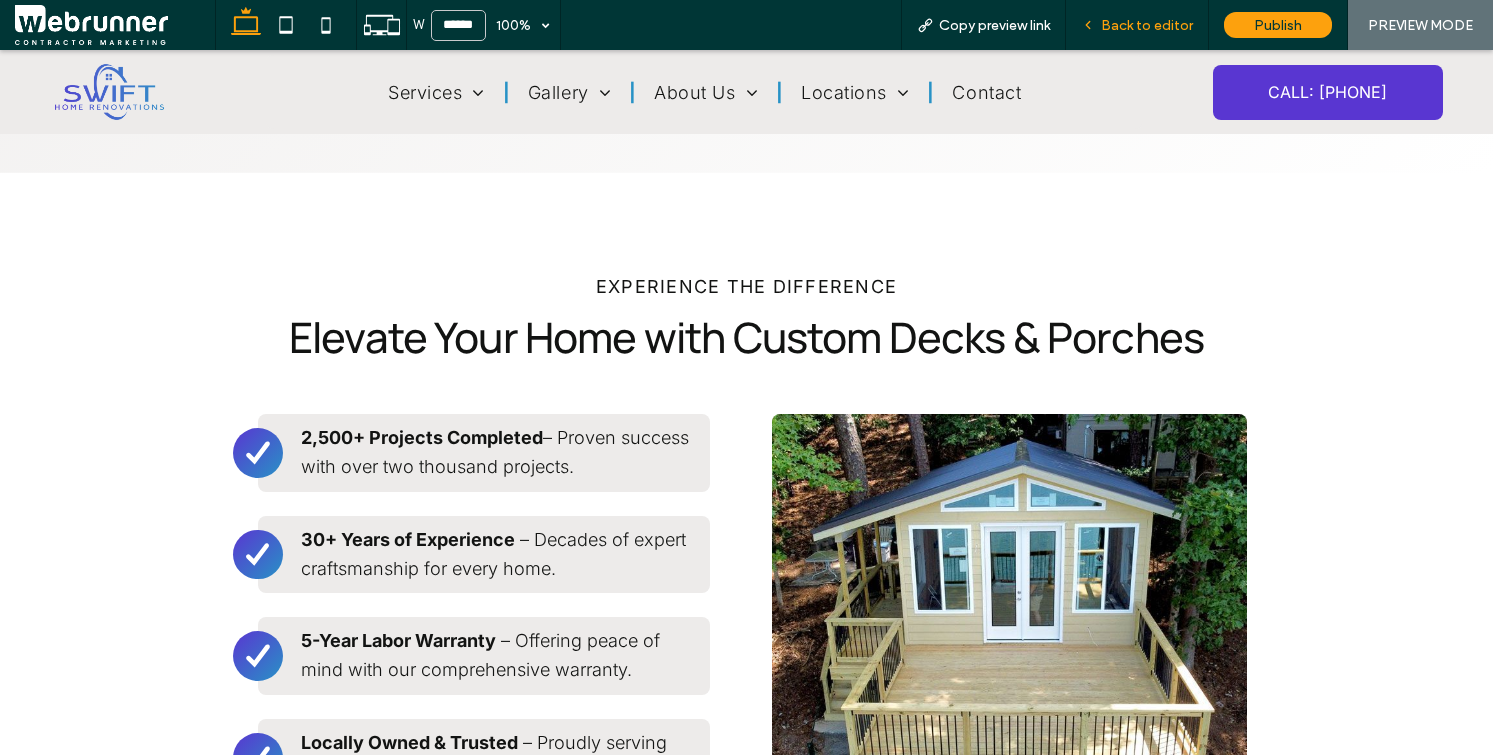 click on "Back to editor" at bounding box center (1137, 25) 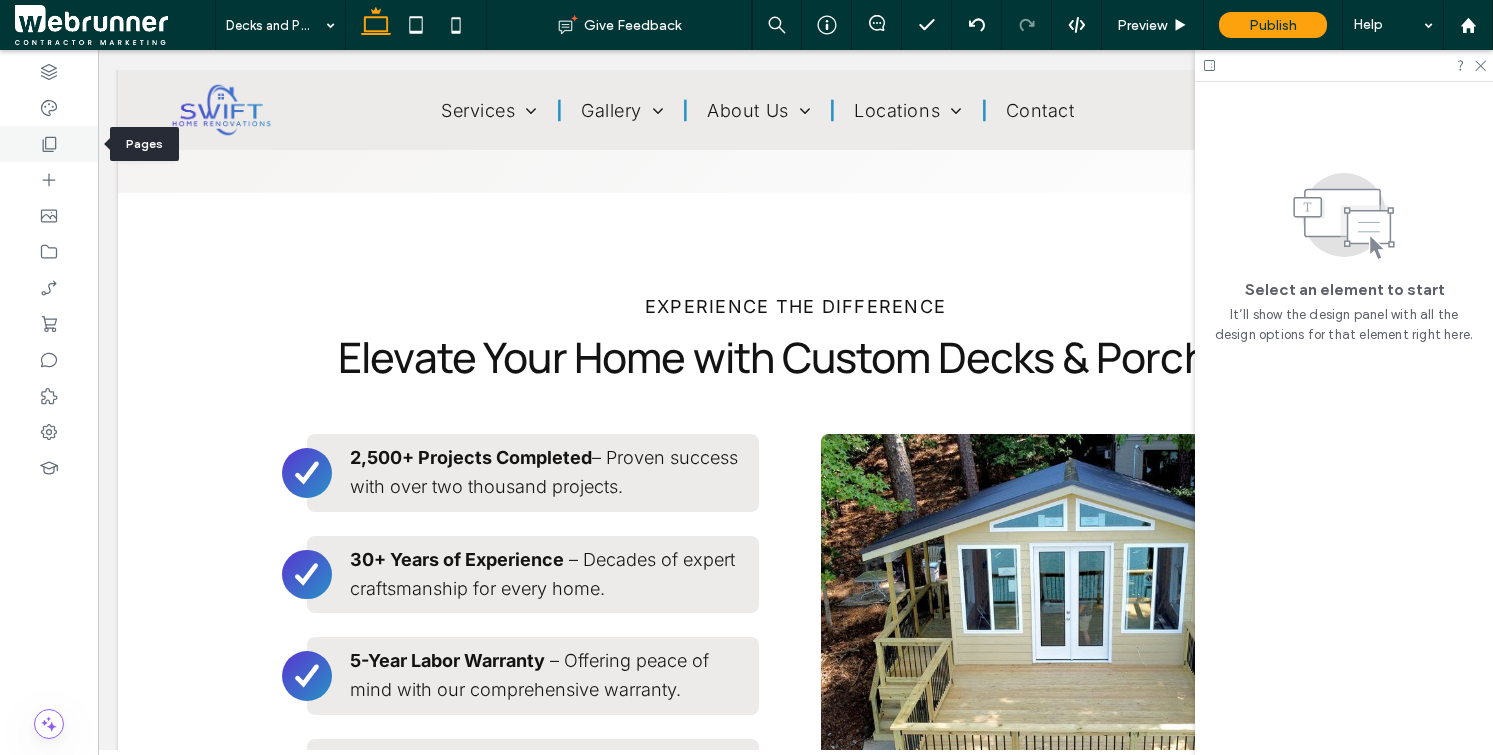 click at bounding box center [49, 144] 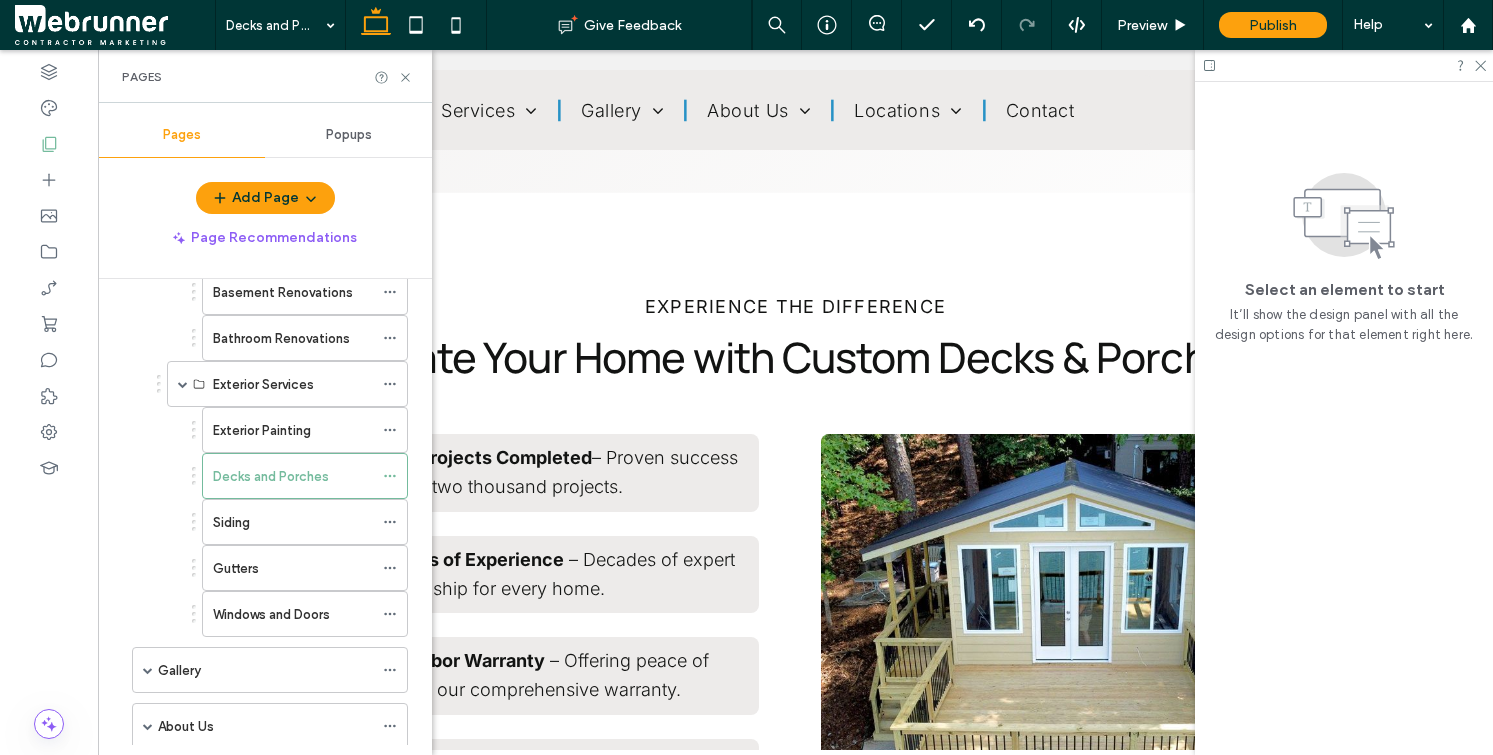 scroll, scrollTop: 290, scrollLeft: 0, axis: vertical 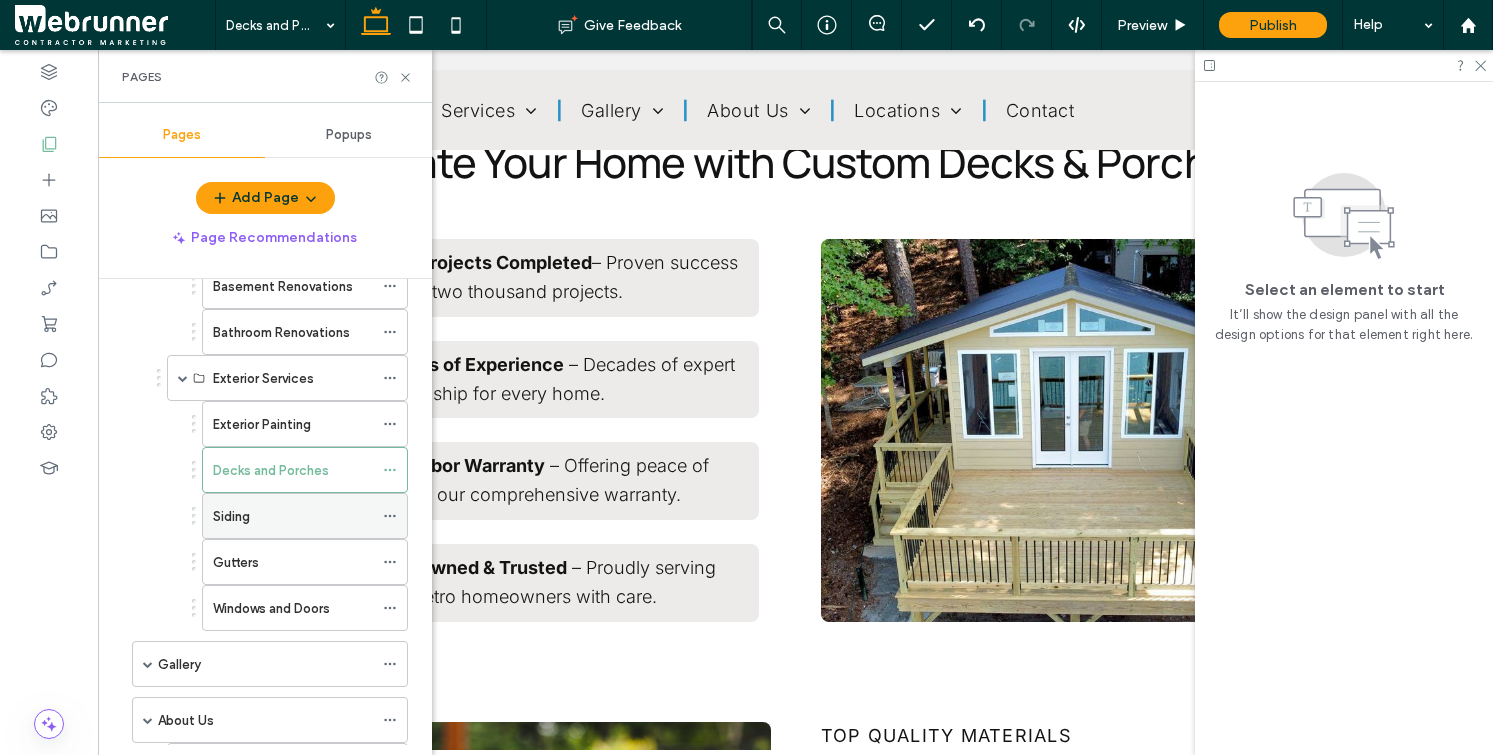 click on "Siding" at bounding box center (293, 516) 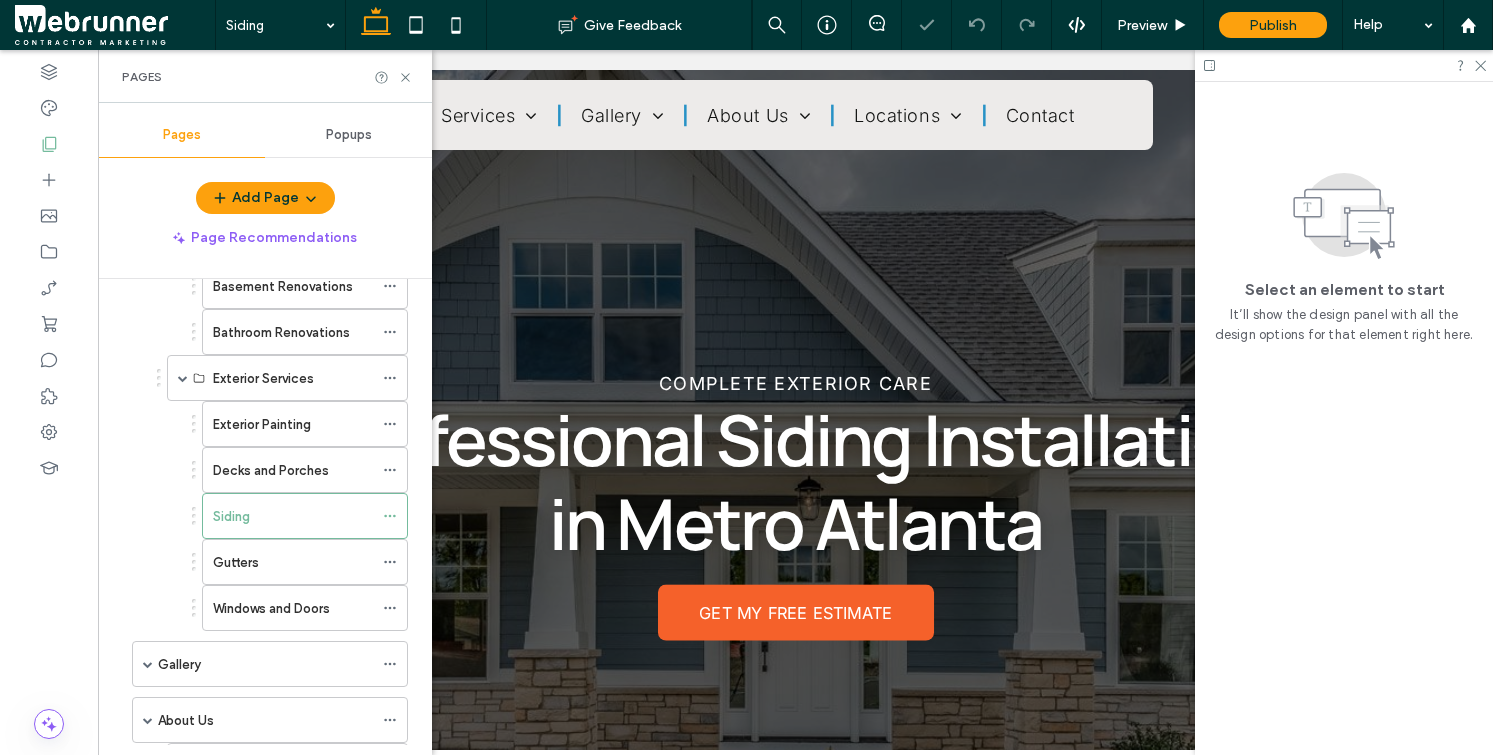 scroll, scrollTop: 0, scrollLeft: 0, axis: both 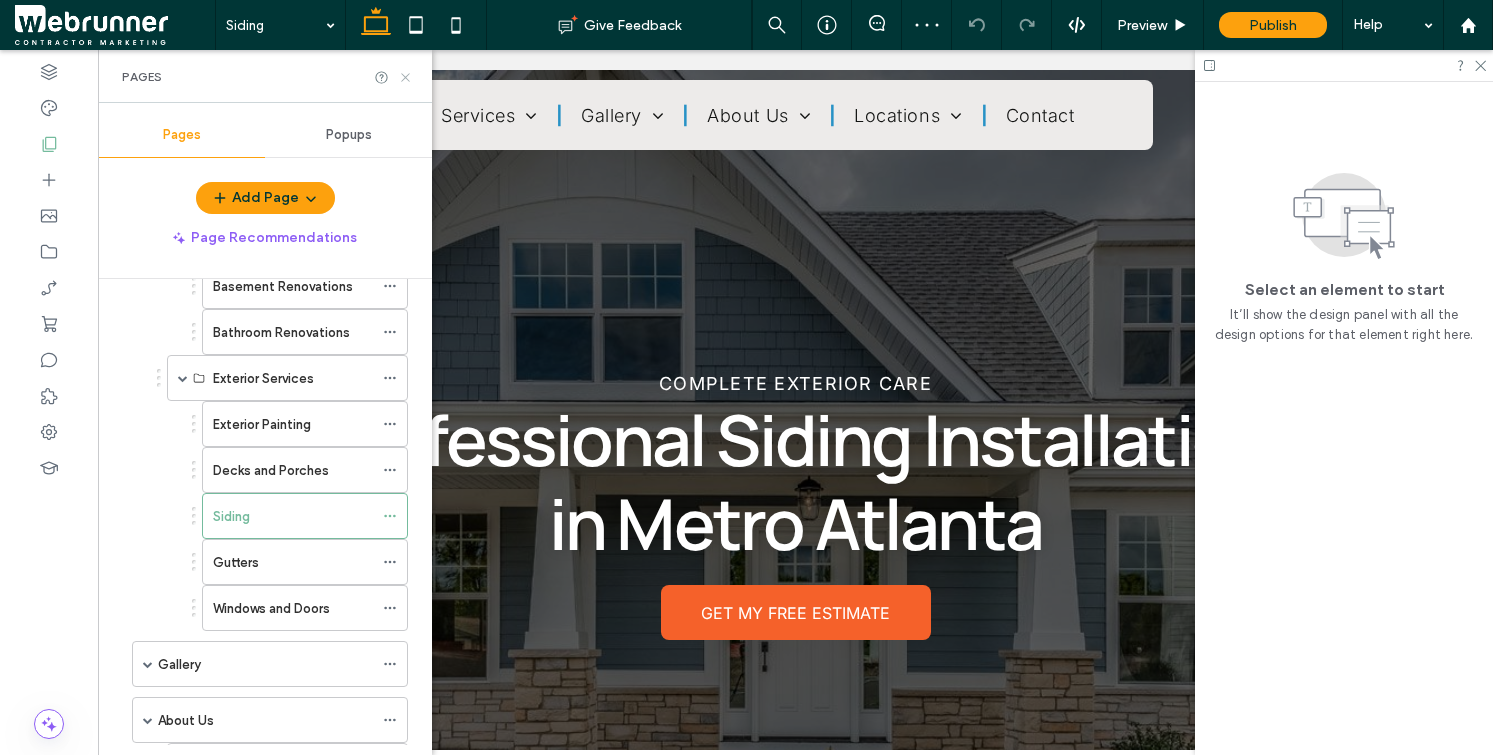 click 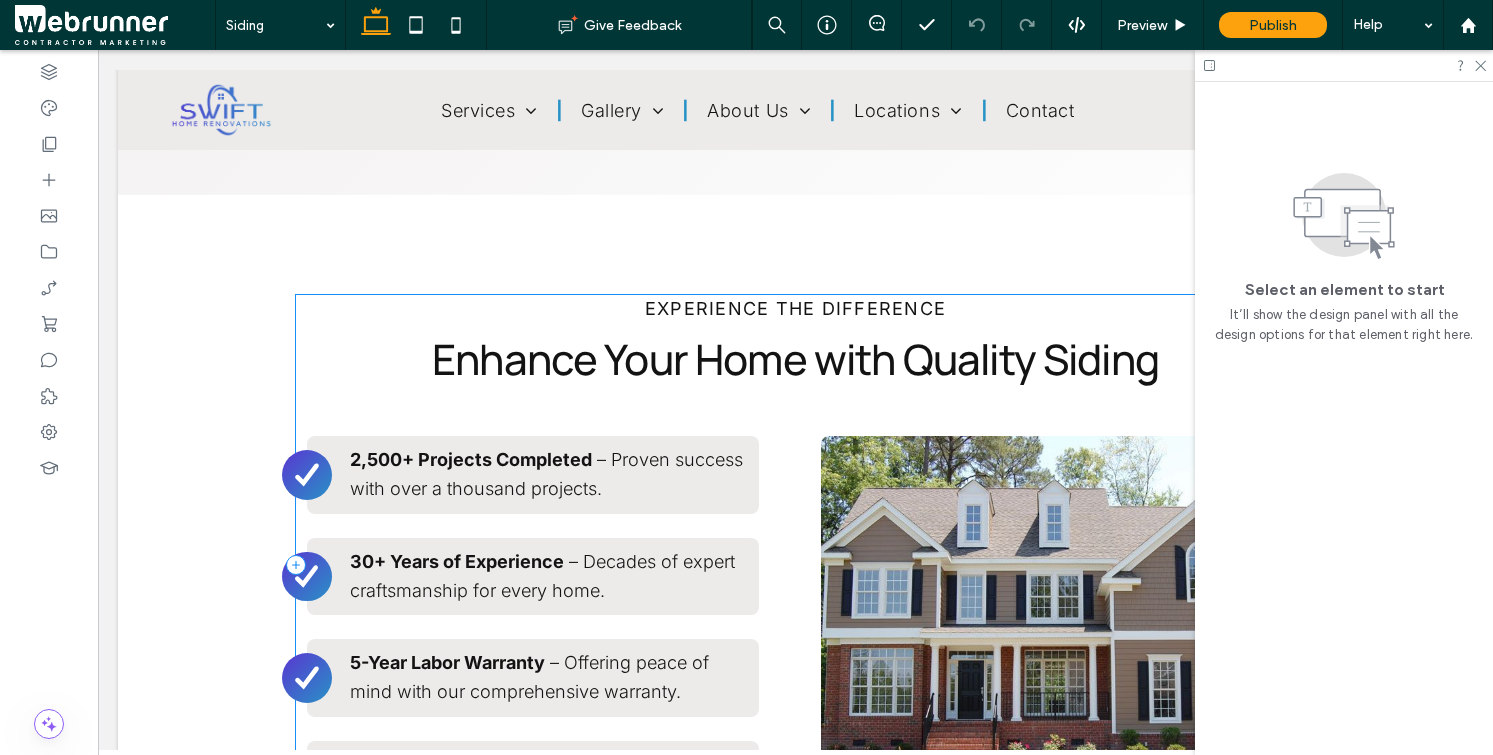 scroll, scrollTop: 2184, scrollLeft: 0, axis: vertical 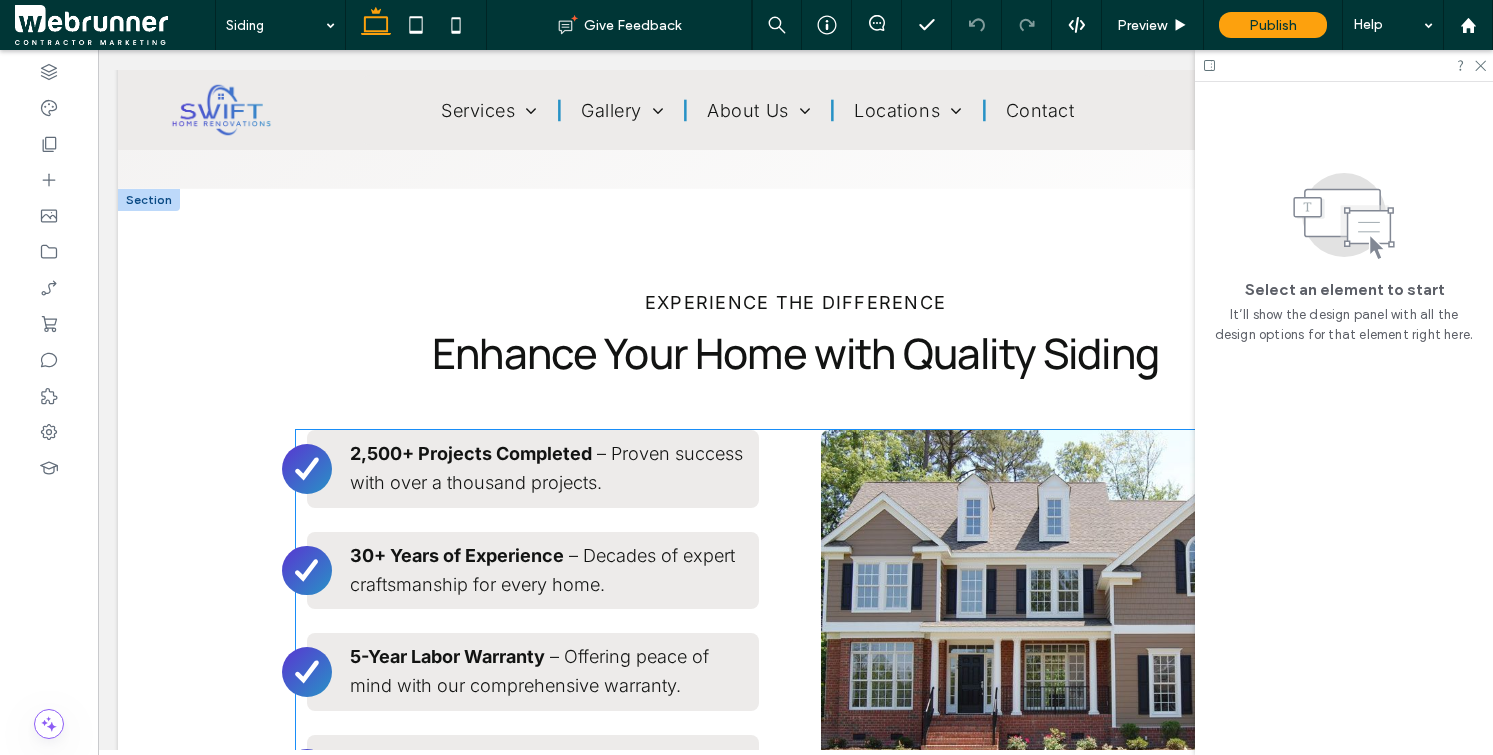 click on "– Proven success with over a thousand projects." at bounding box center [546, 468] 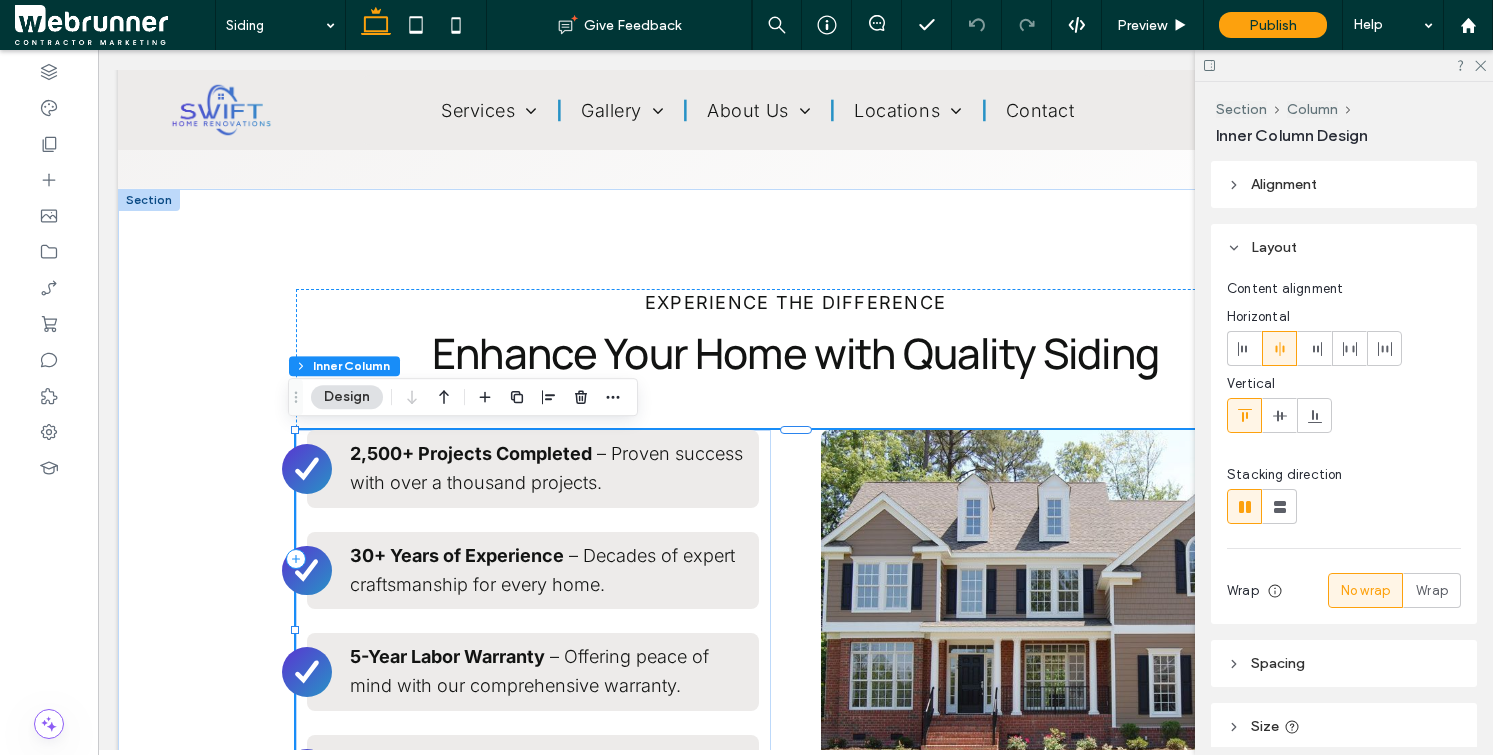 click on "– Proven success with over a thousand projects." at bounding box center (546, 468) 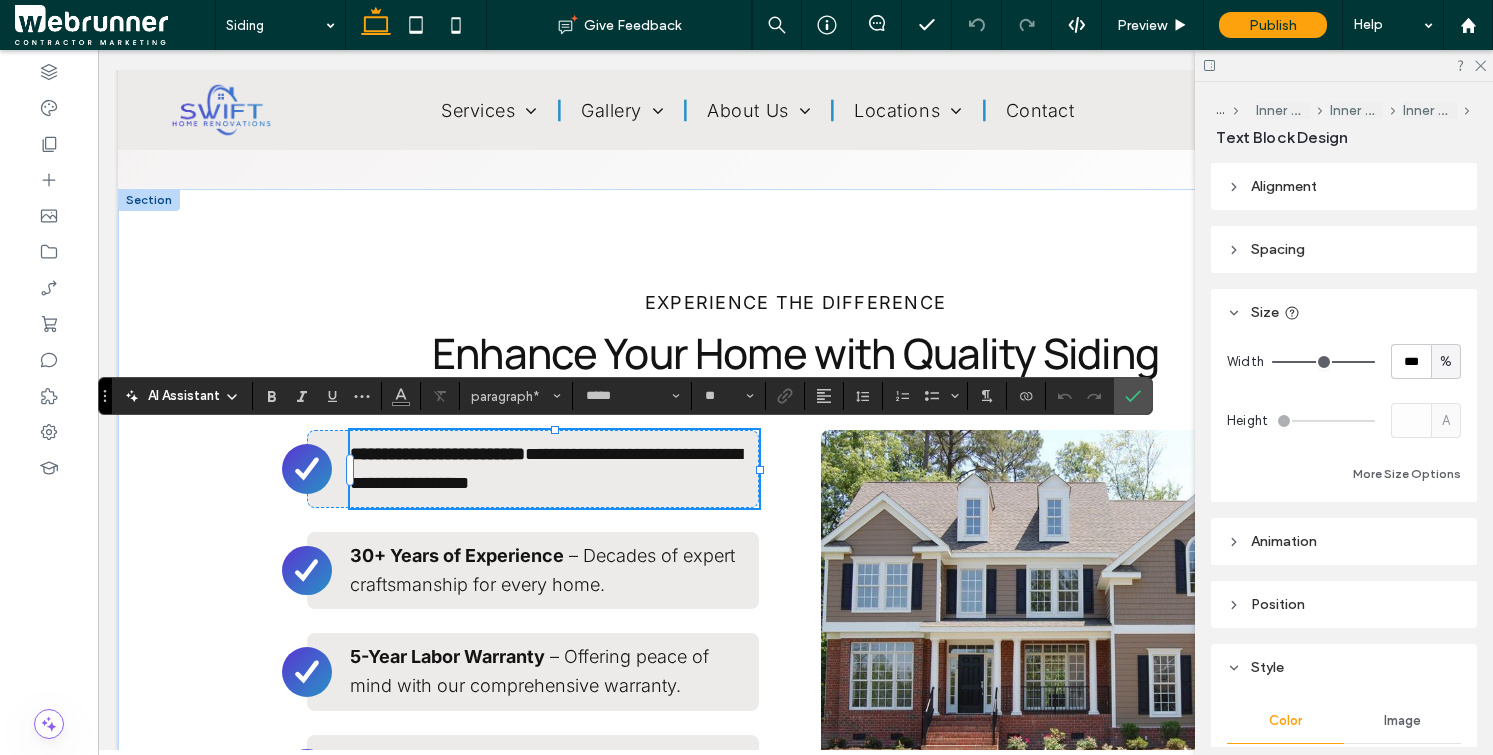 click on "**********" at bounding box center (546, 468) 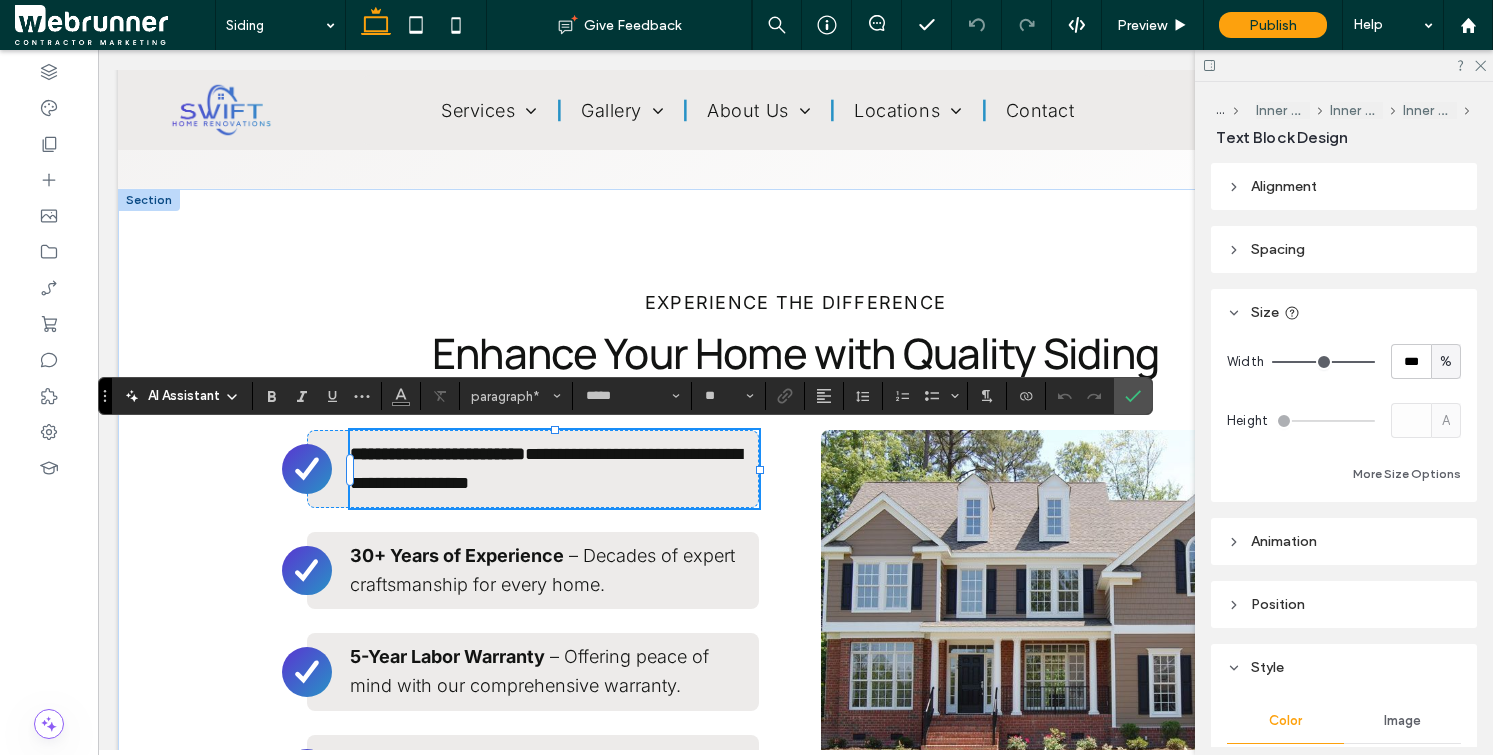click on "**********" at bounding box center [546, 468] 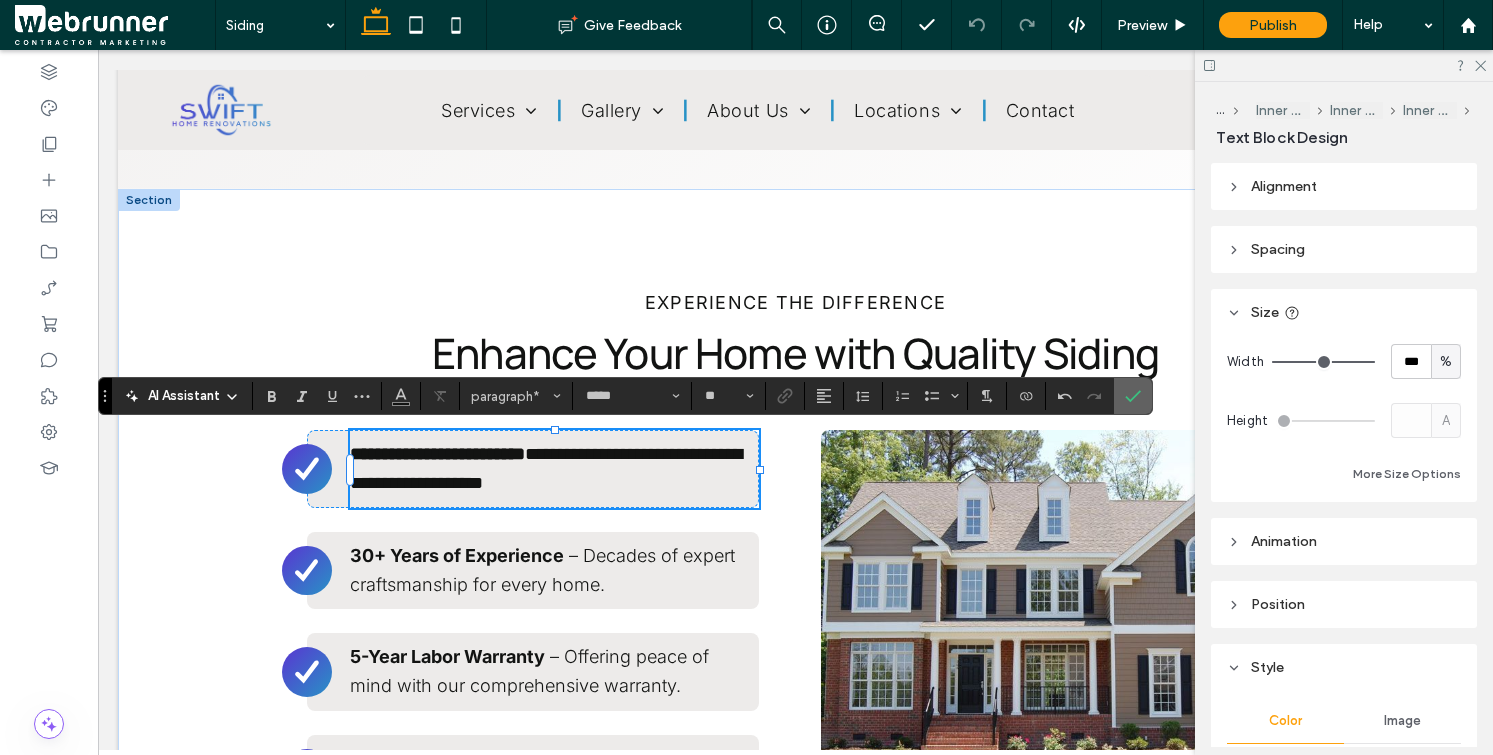 click at bounding box center [1133, 396] 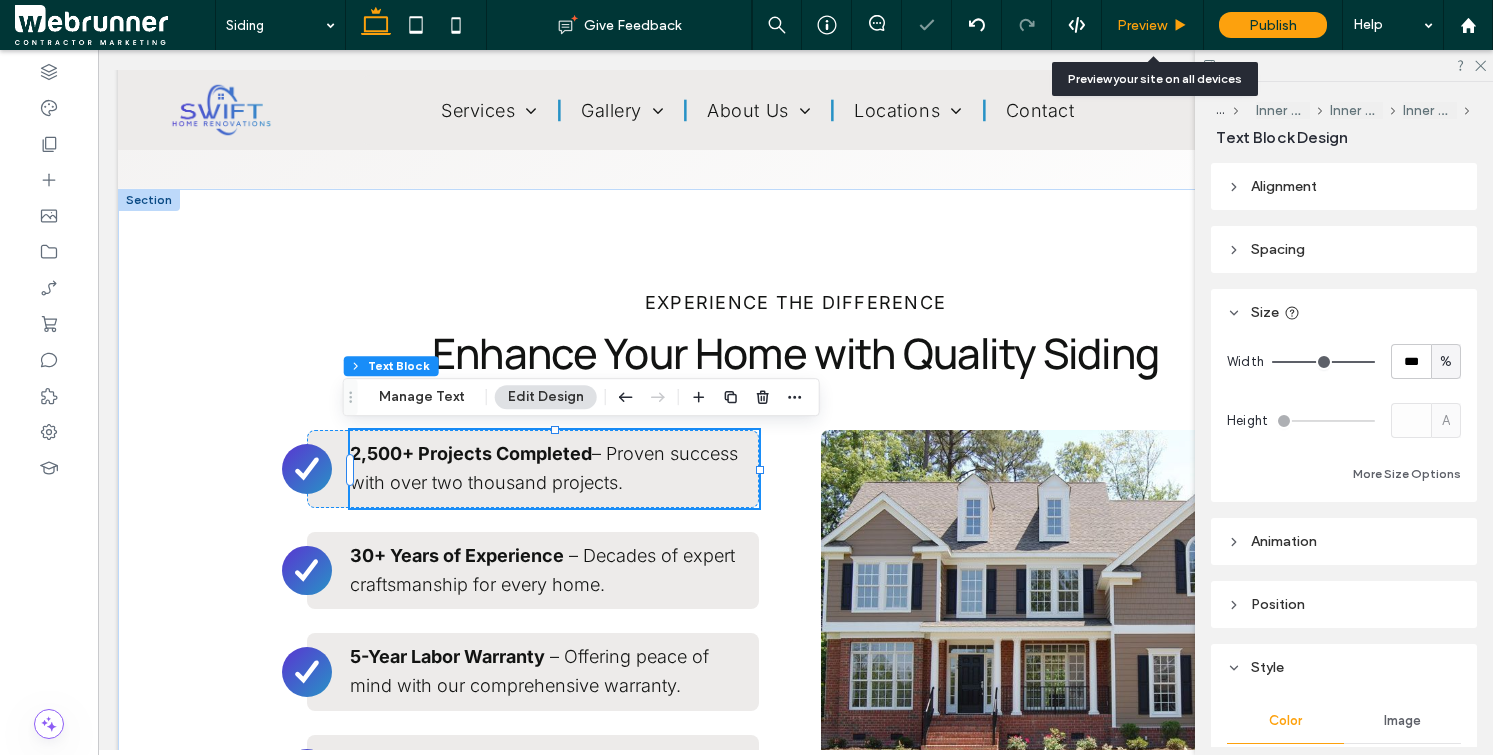 click on "Preview" at bounding box center [1153, 25] 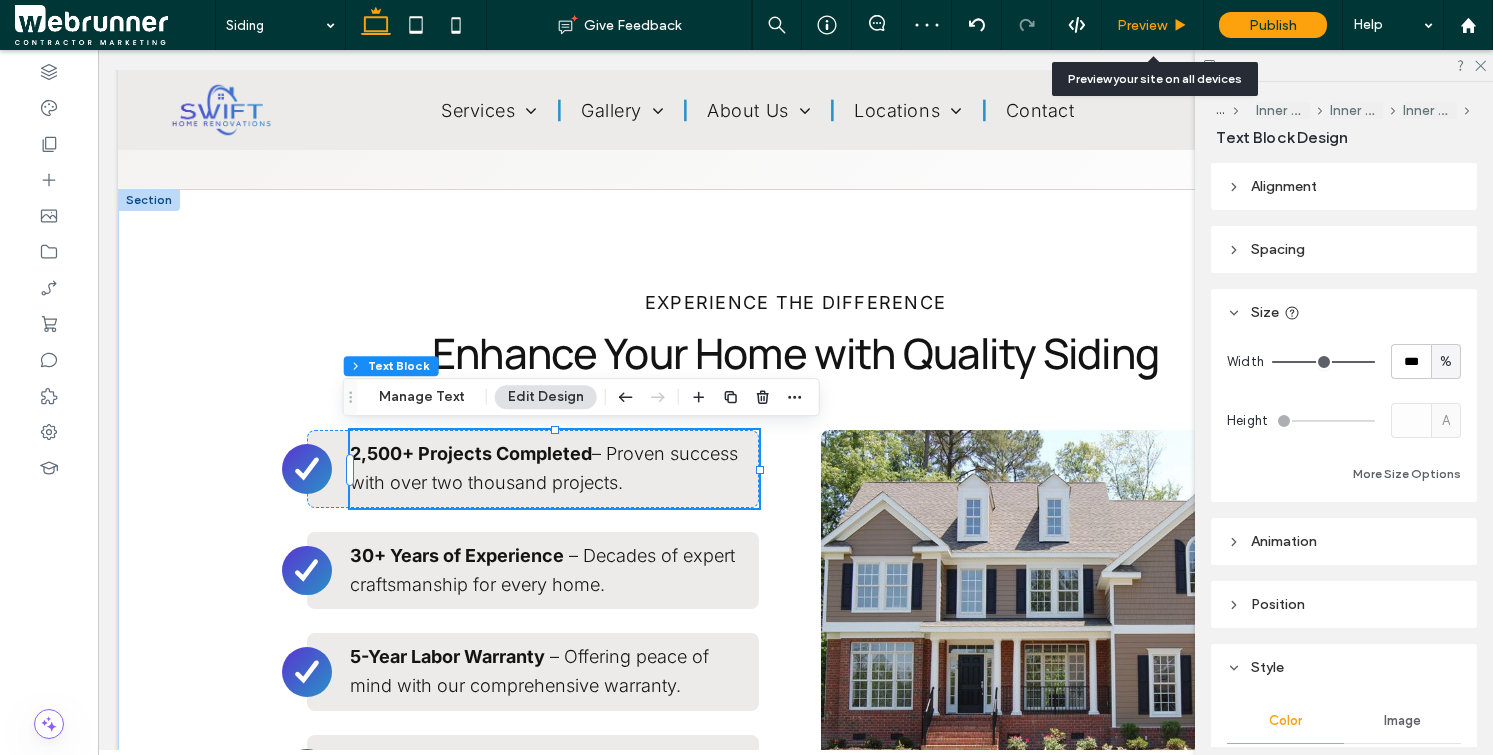 click on "Preview" at bounding box center (1142, 25) 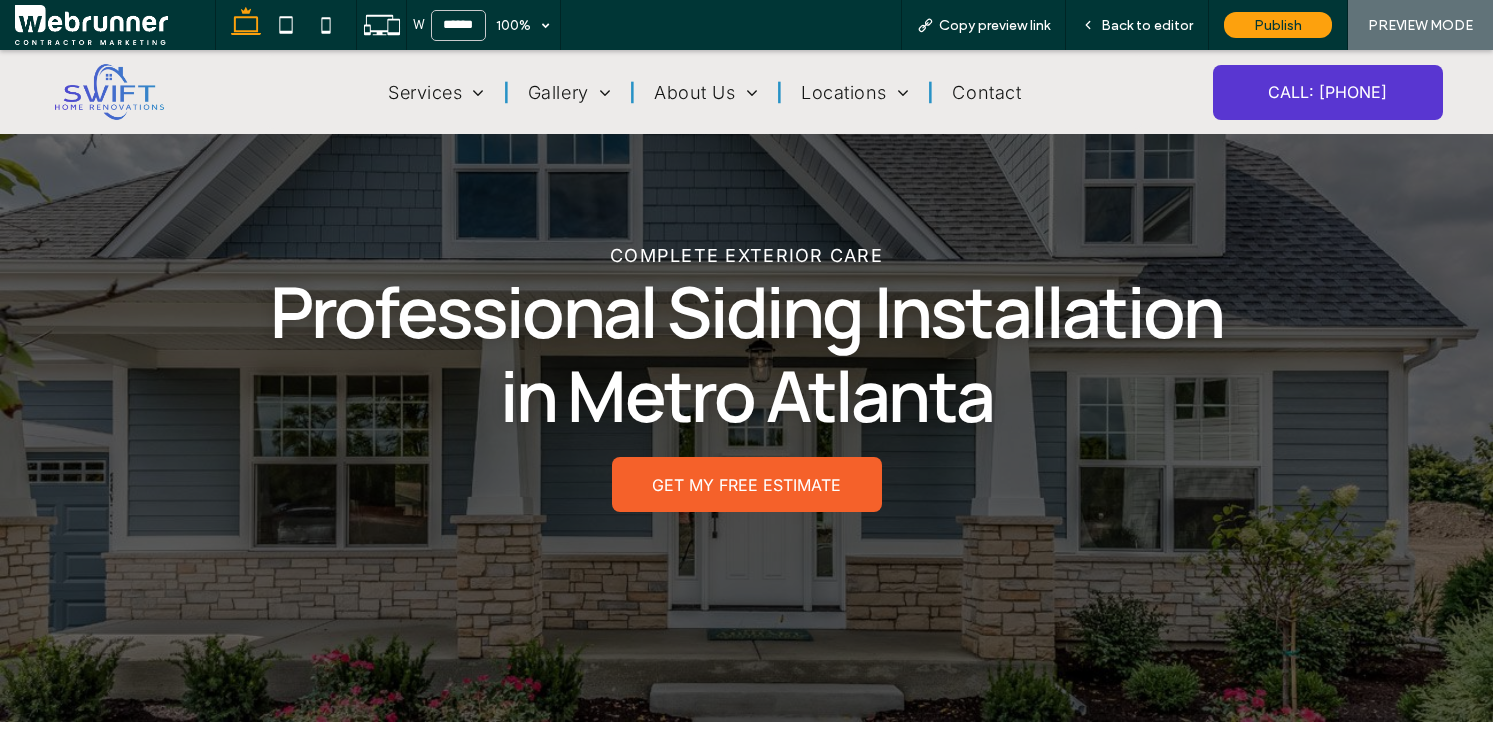 scroll, scrollTop: 0, scrollLeft: 0, axis: both 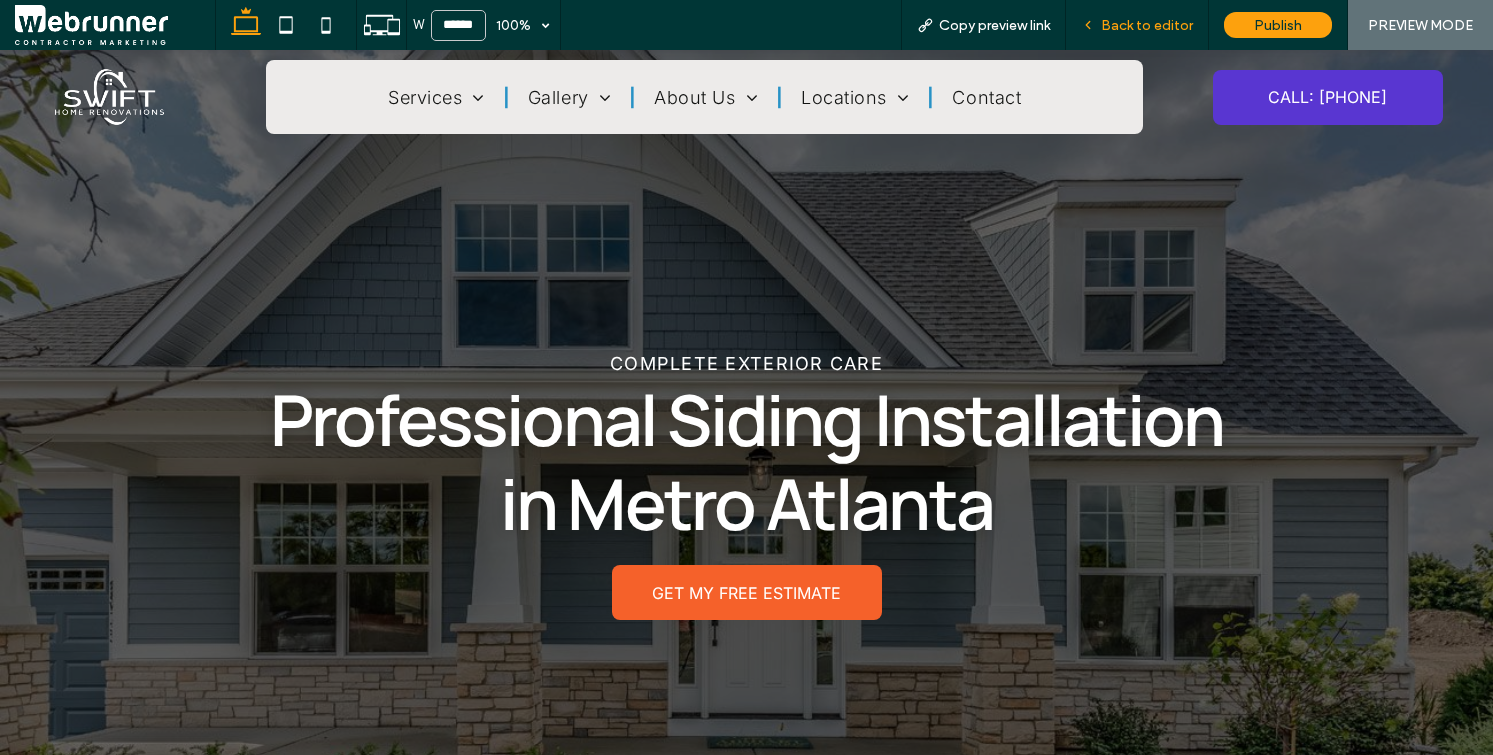 click on "Back to editor" at bounding box center [1147, 25] 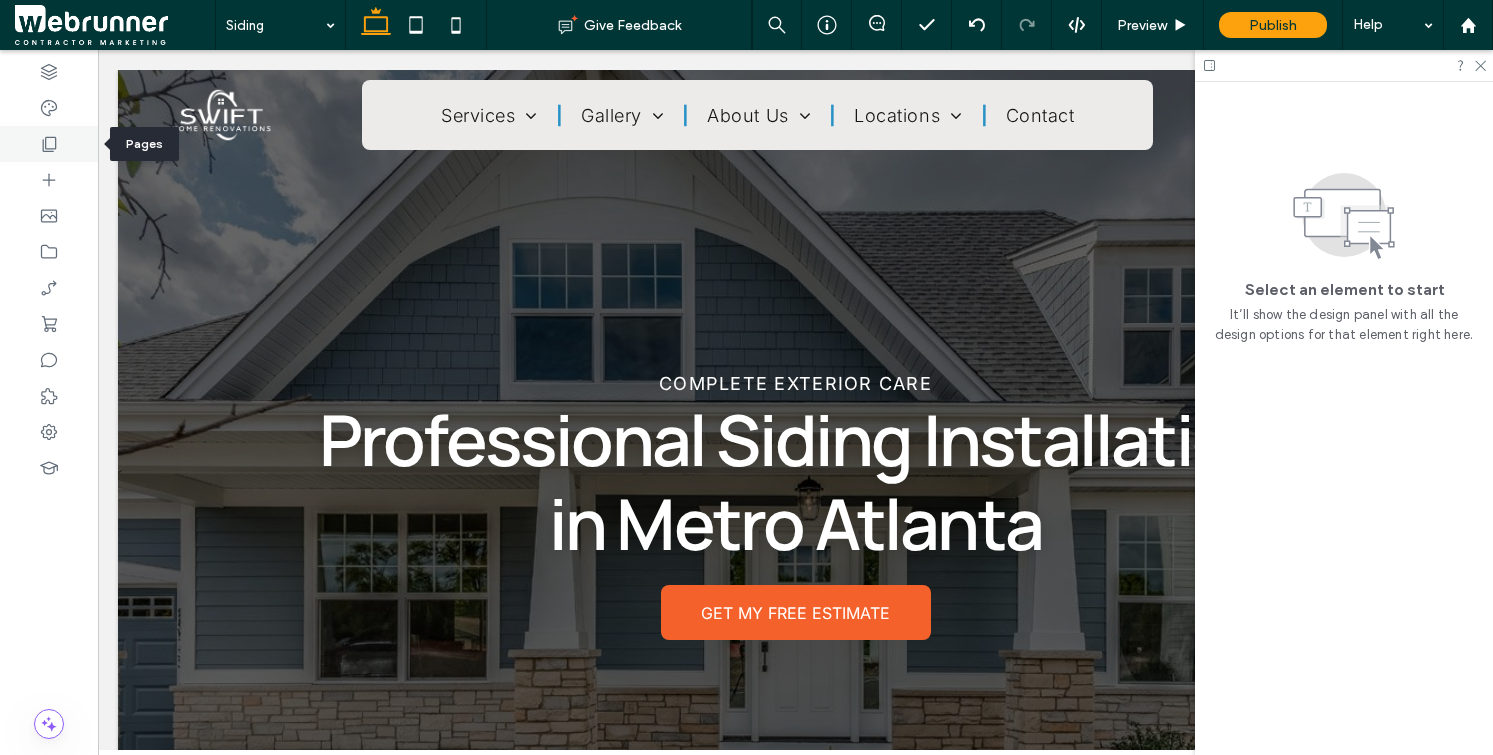 click at bounding box center (49, 144) 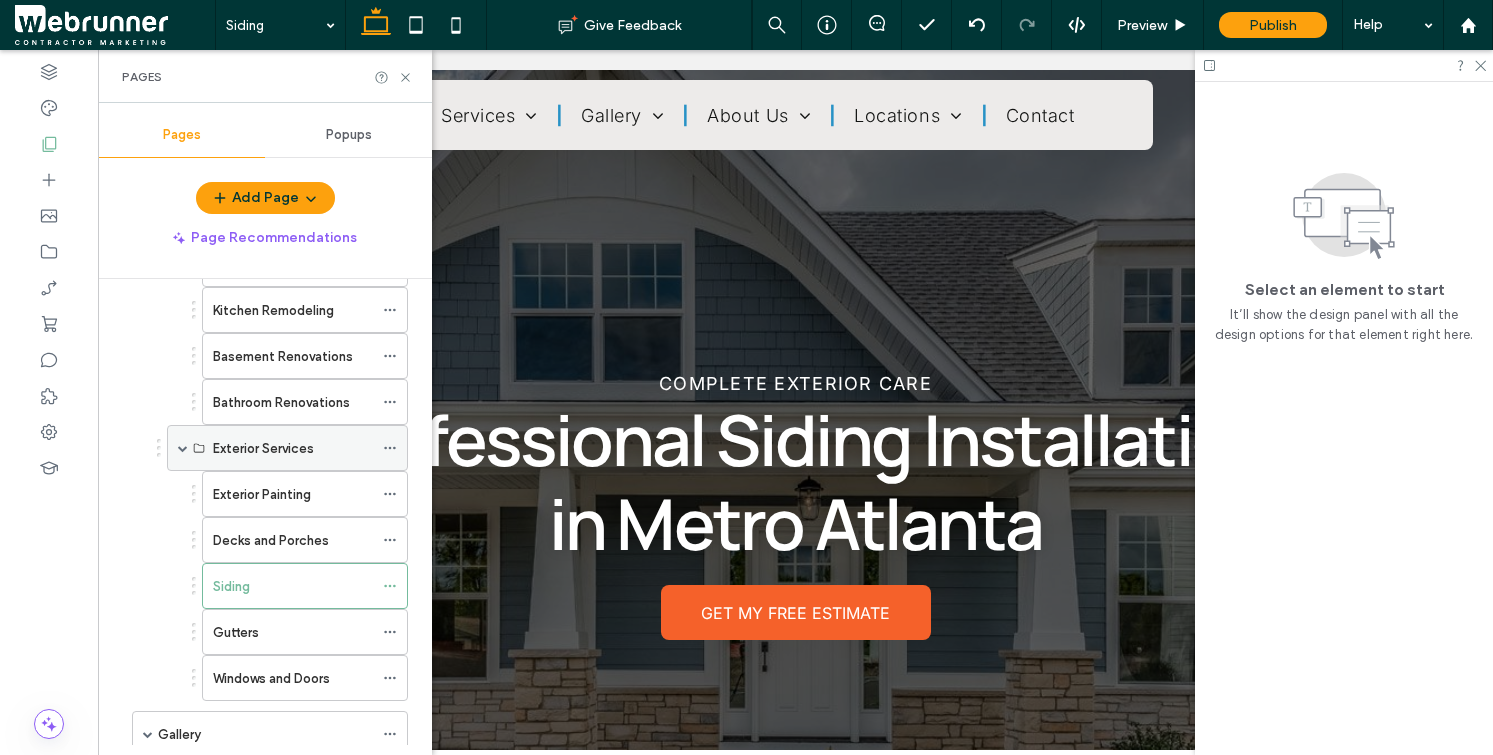scroll, scrollTop: 272, scrollLeft: 0, axis: vertical 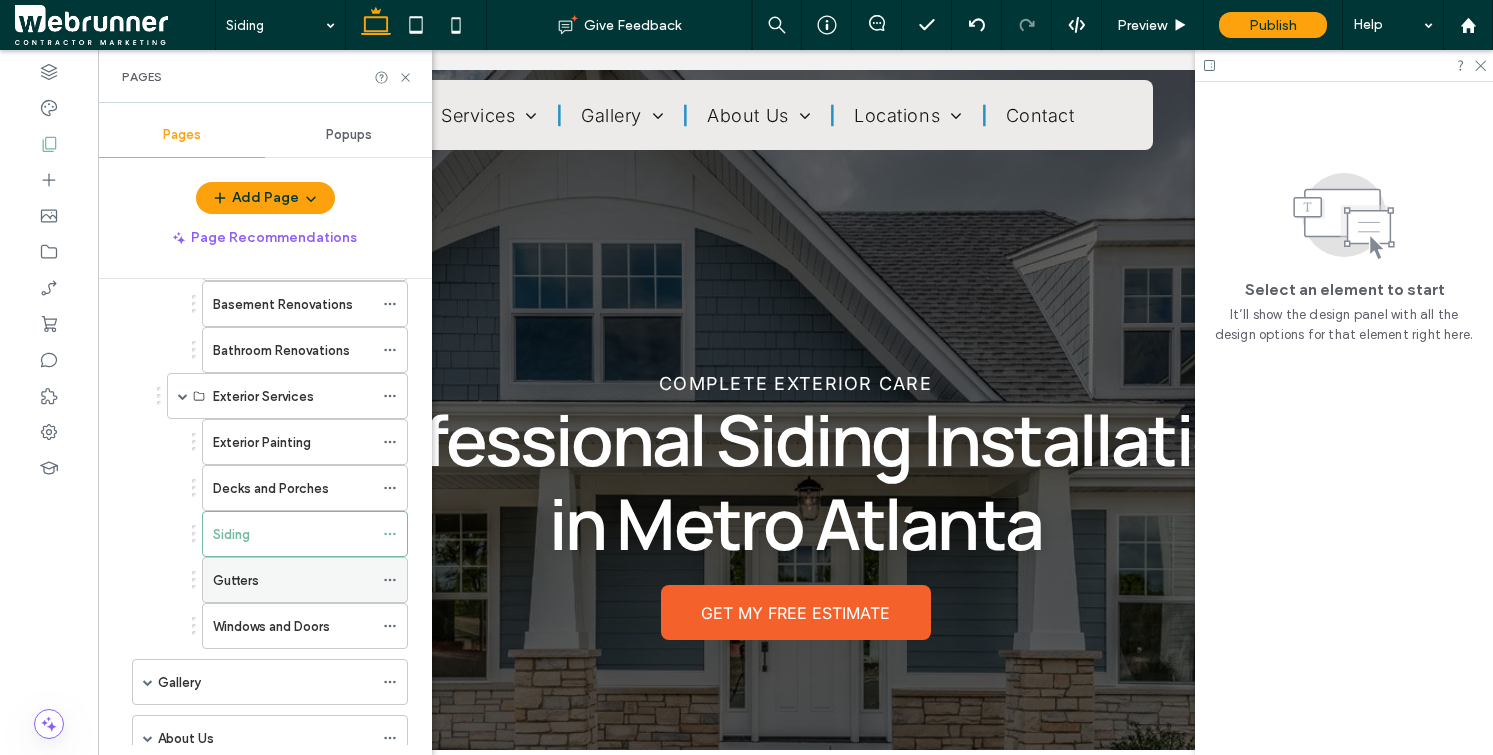 click on "Gutters" at bounding box center [293, 580] 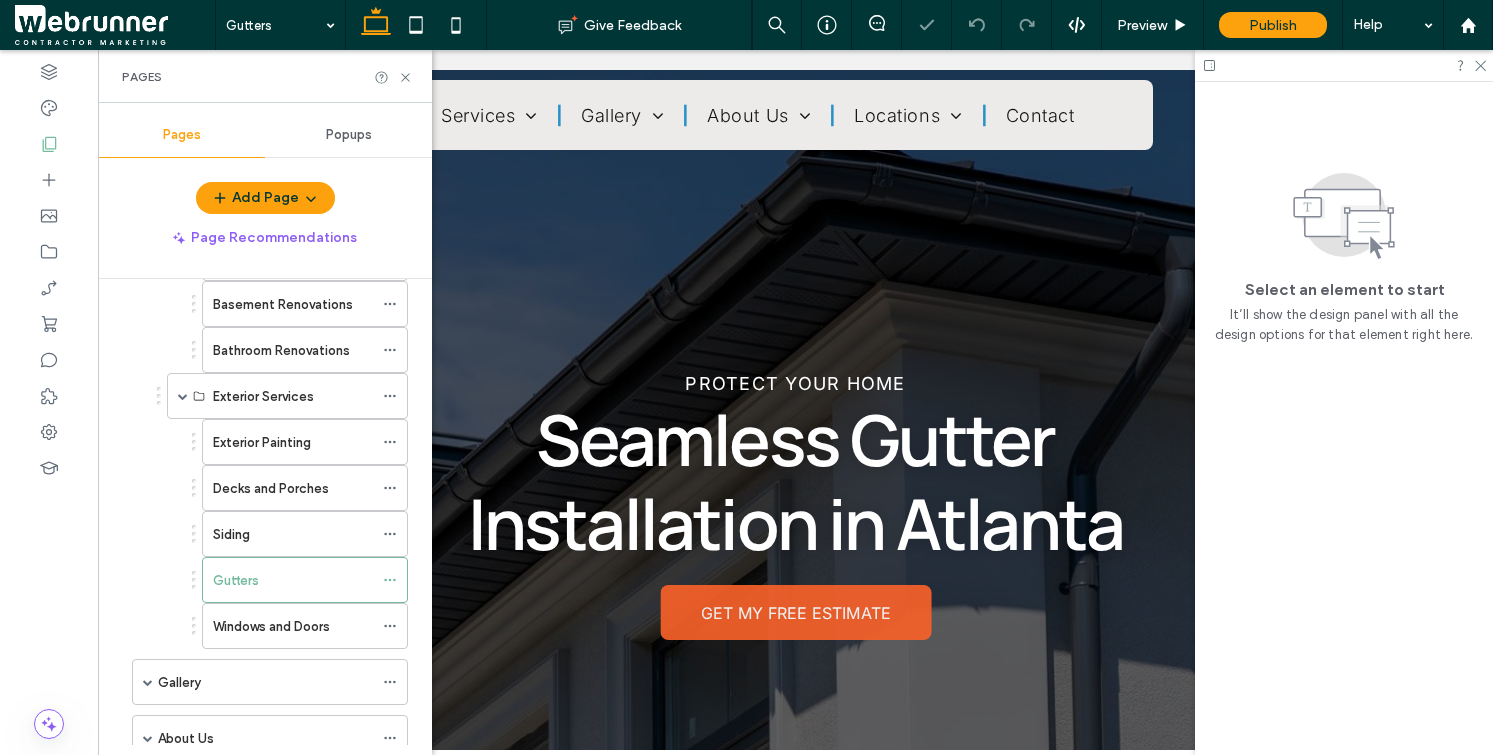 scroll, scrollTop: 0, scrollLeft: 0, axis: both 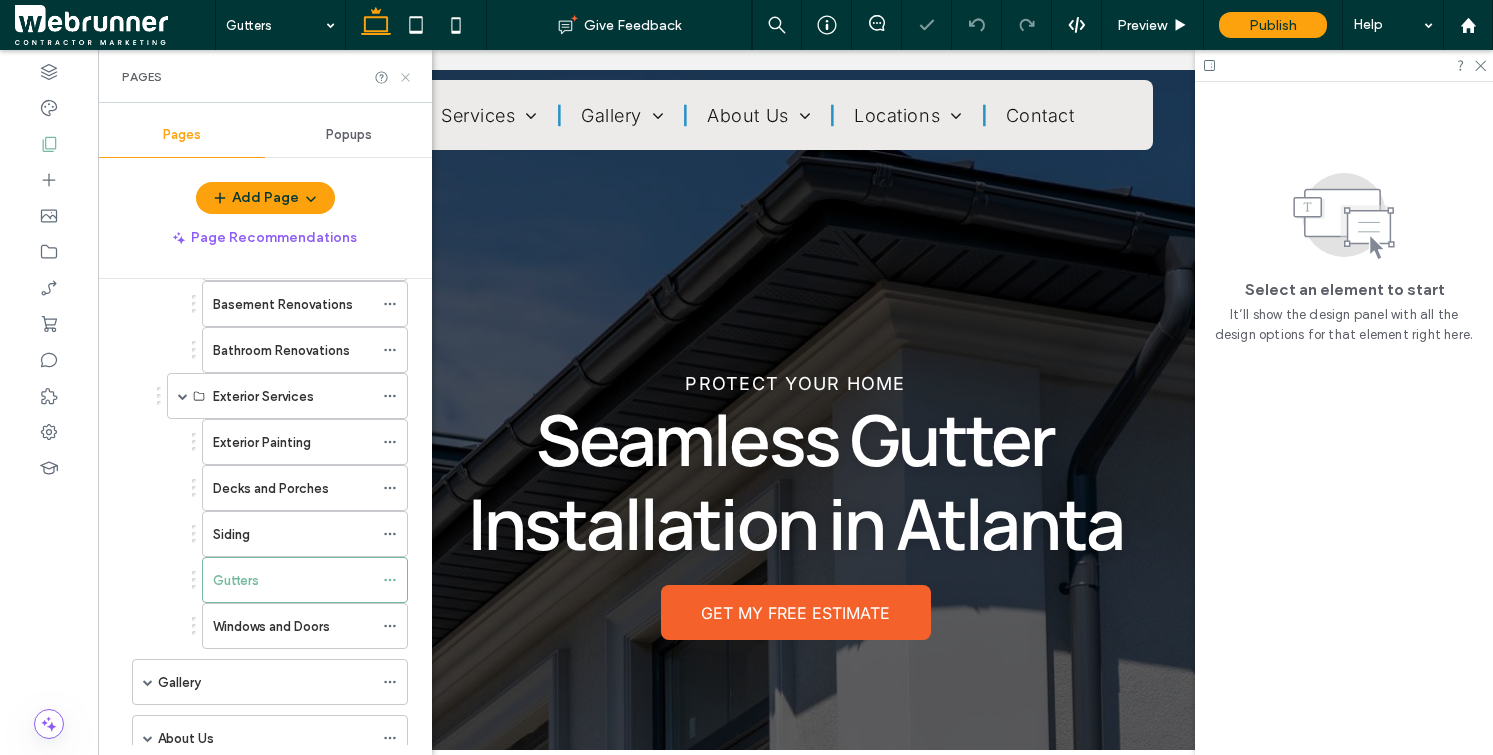 drag, startPoint x: 406, startPoint y: 74, endPoint x: 297, endPoint y: 52, distance: 111.19802 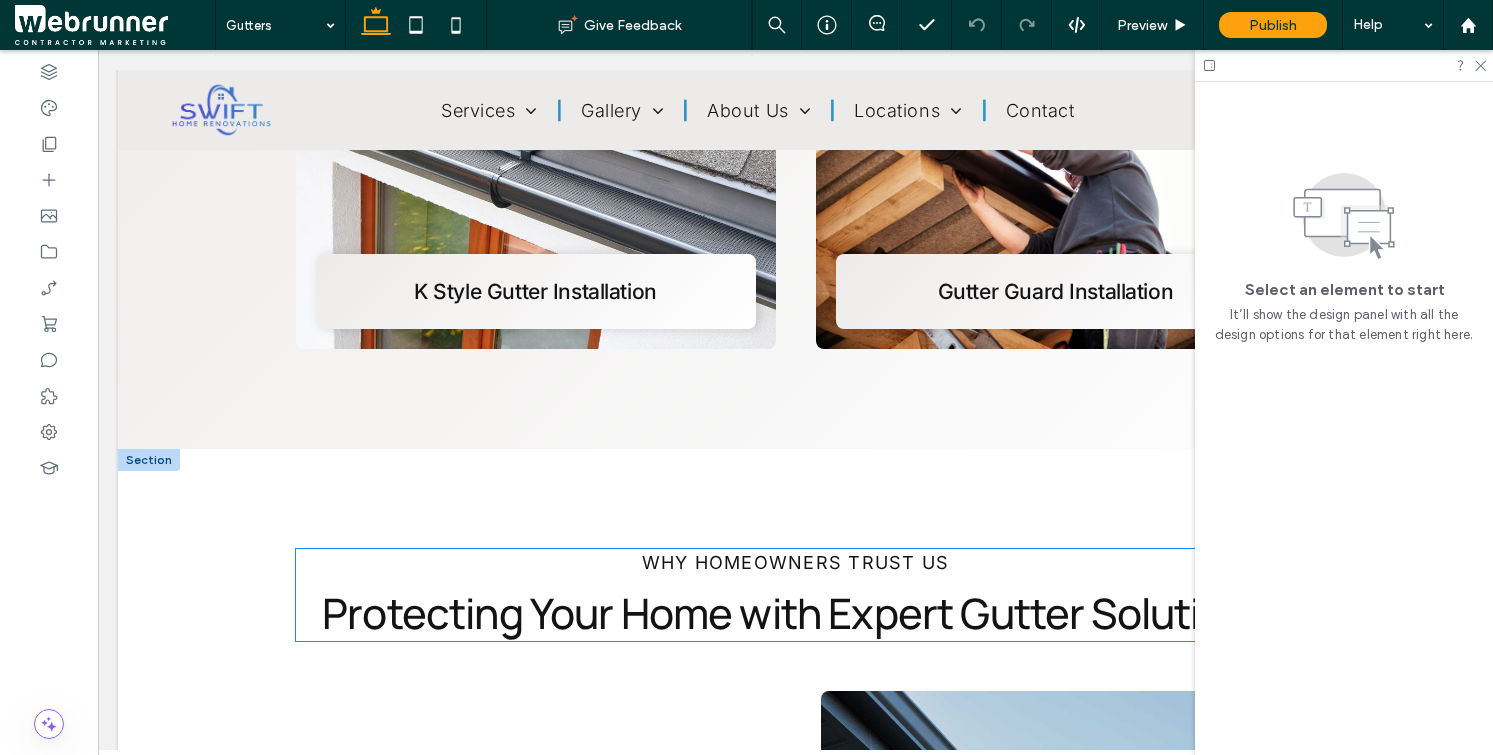 scroll, scrollTop: 2231, scrollLeft: 0, axis: vertical 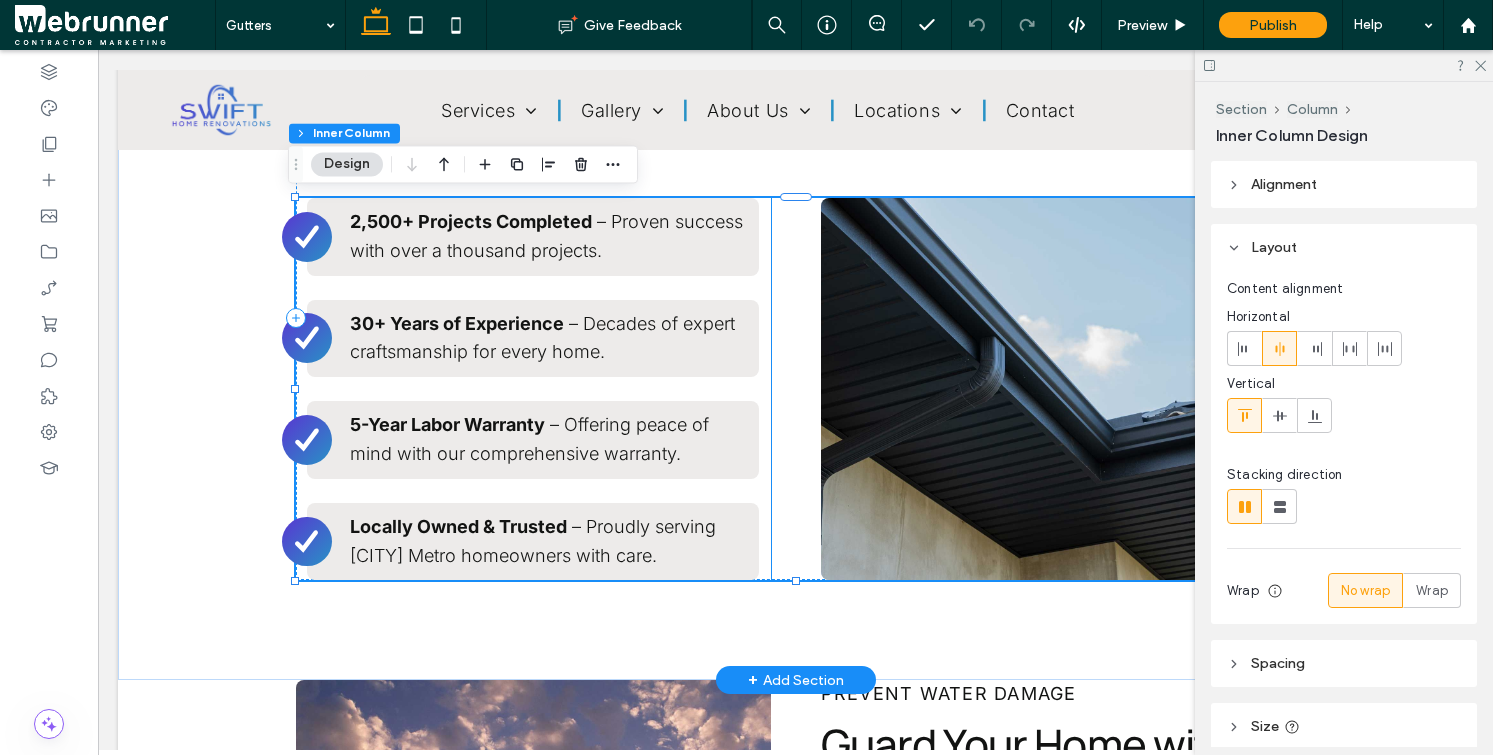 click on "– Proven success with over a thousand projects." at bounding box center [546, 236] 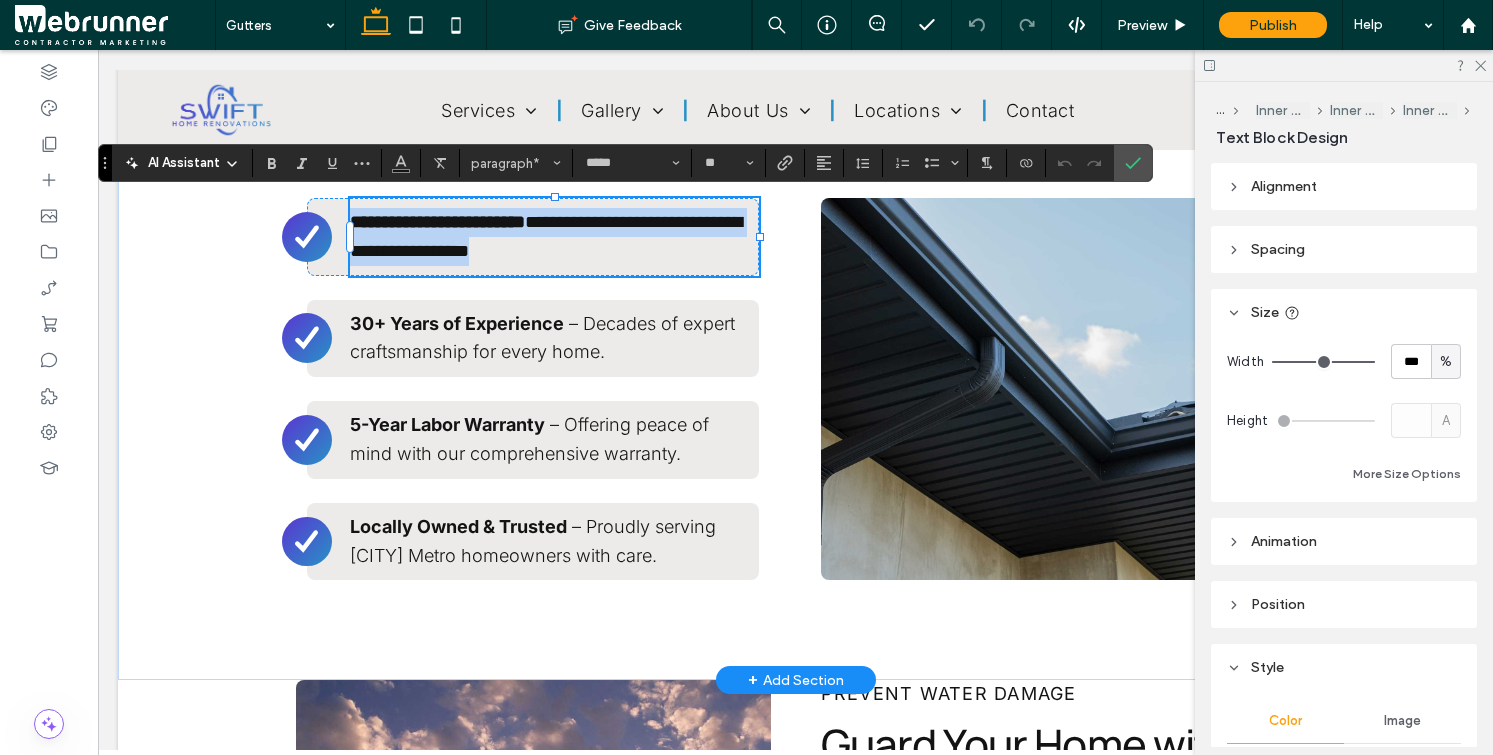 click on "**********" at bounding box center [546, 236] 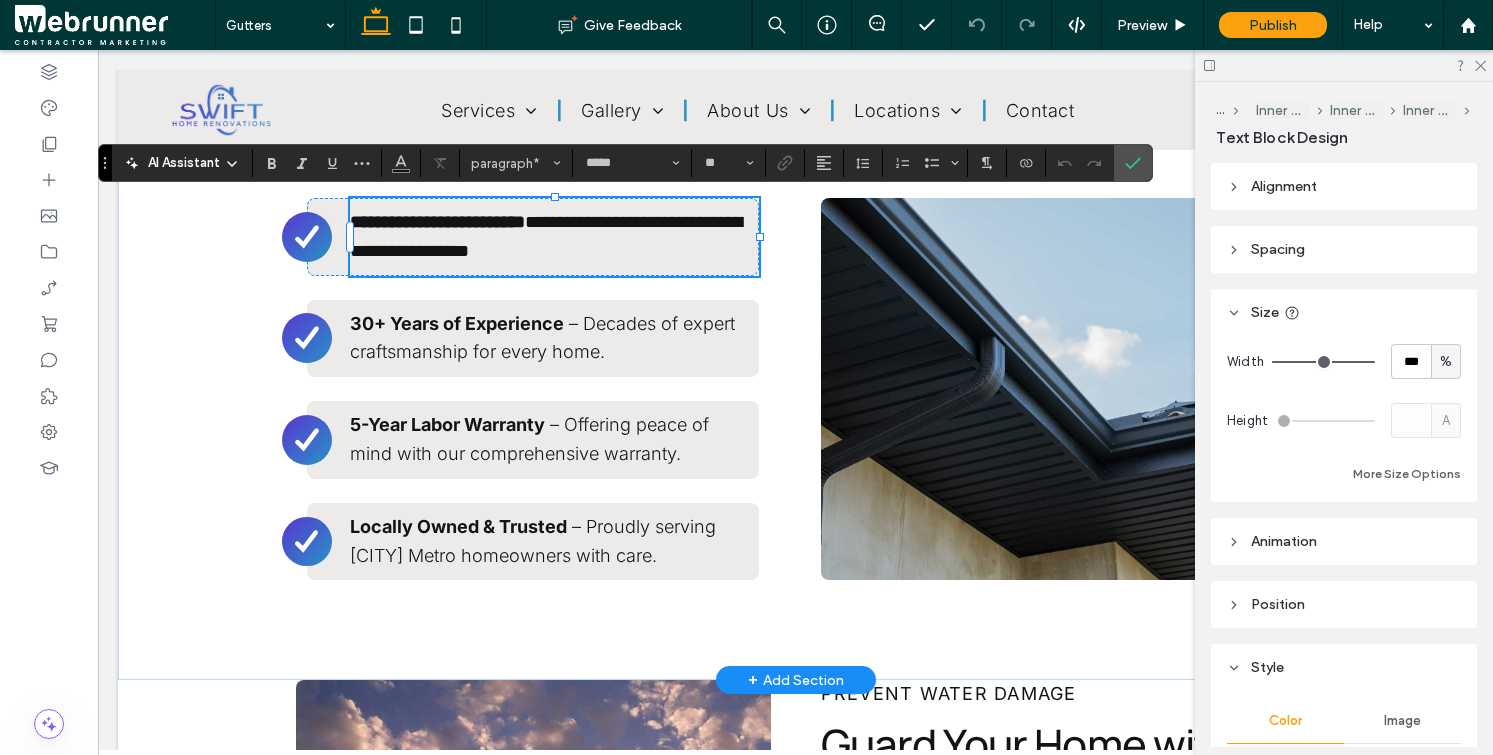 click on "**********" at bounding box center (546, 236) 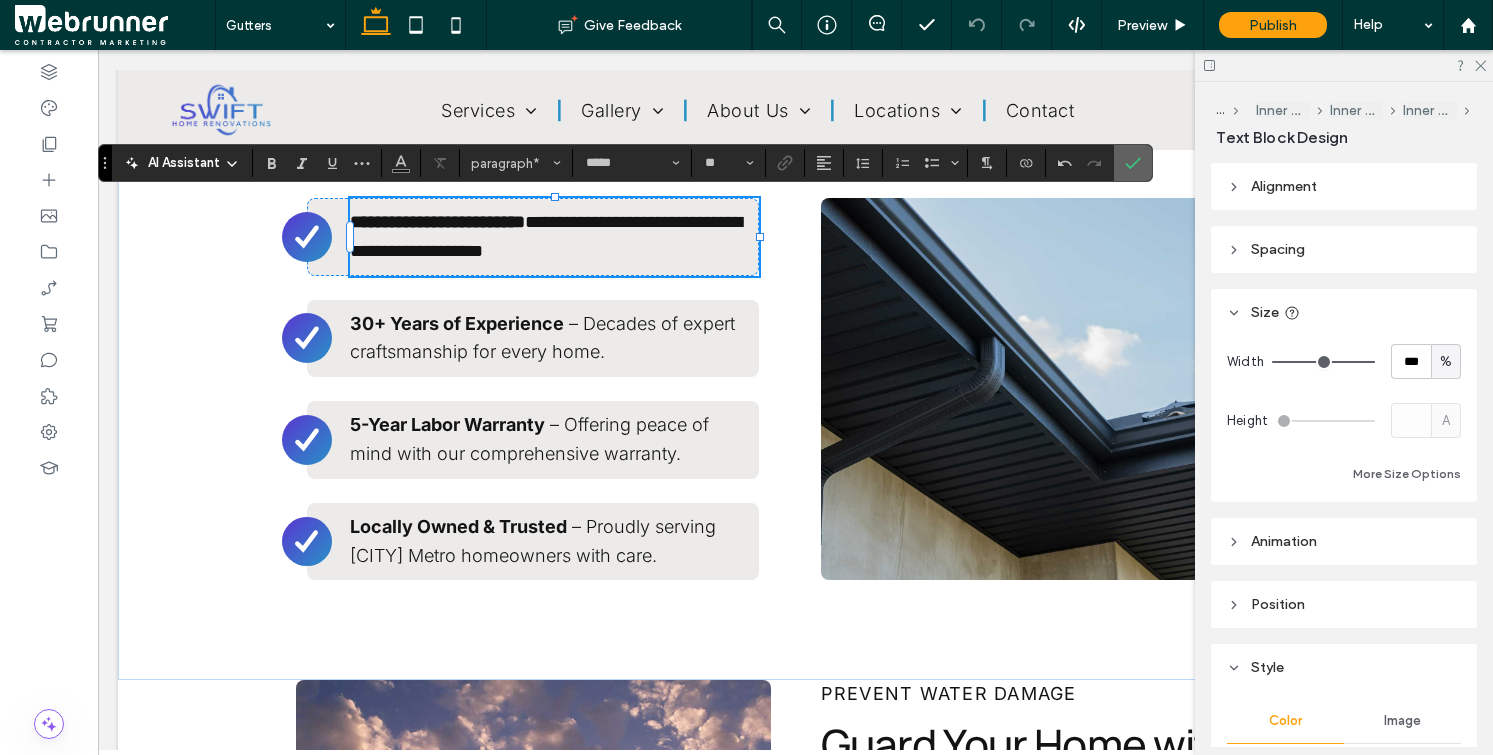 click 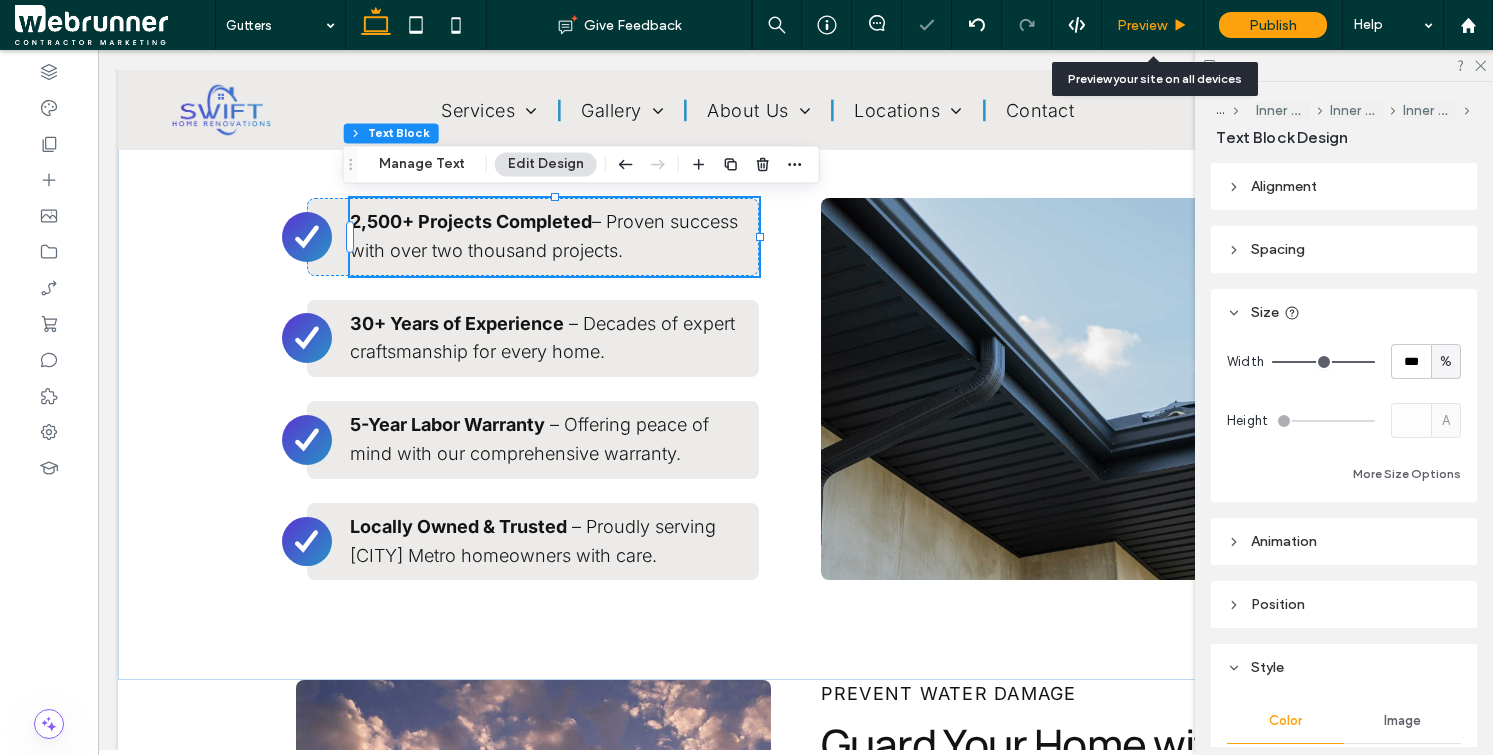 click on "Preview" at bounding box center (1142, 25) 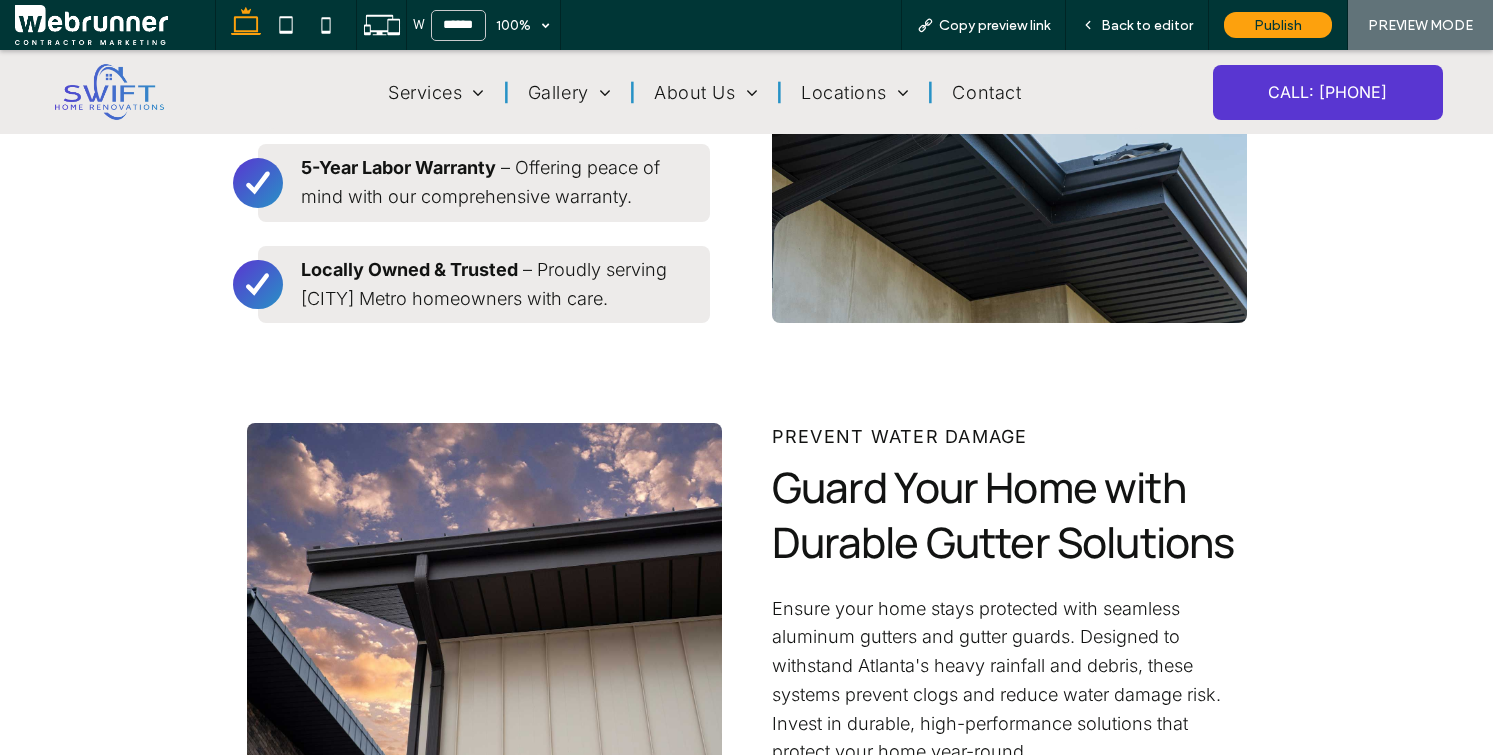 scroll, scrollTop: 2403, scrollLeft: 0, axis: vertical 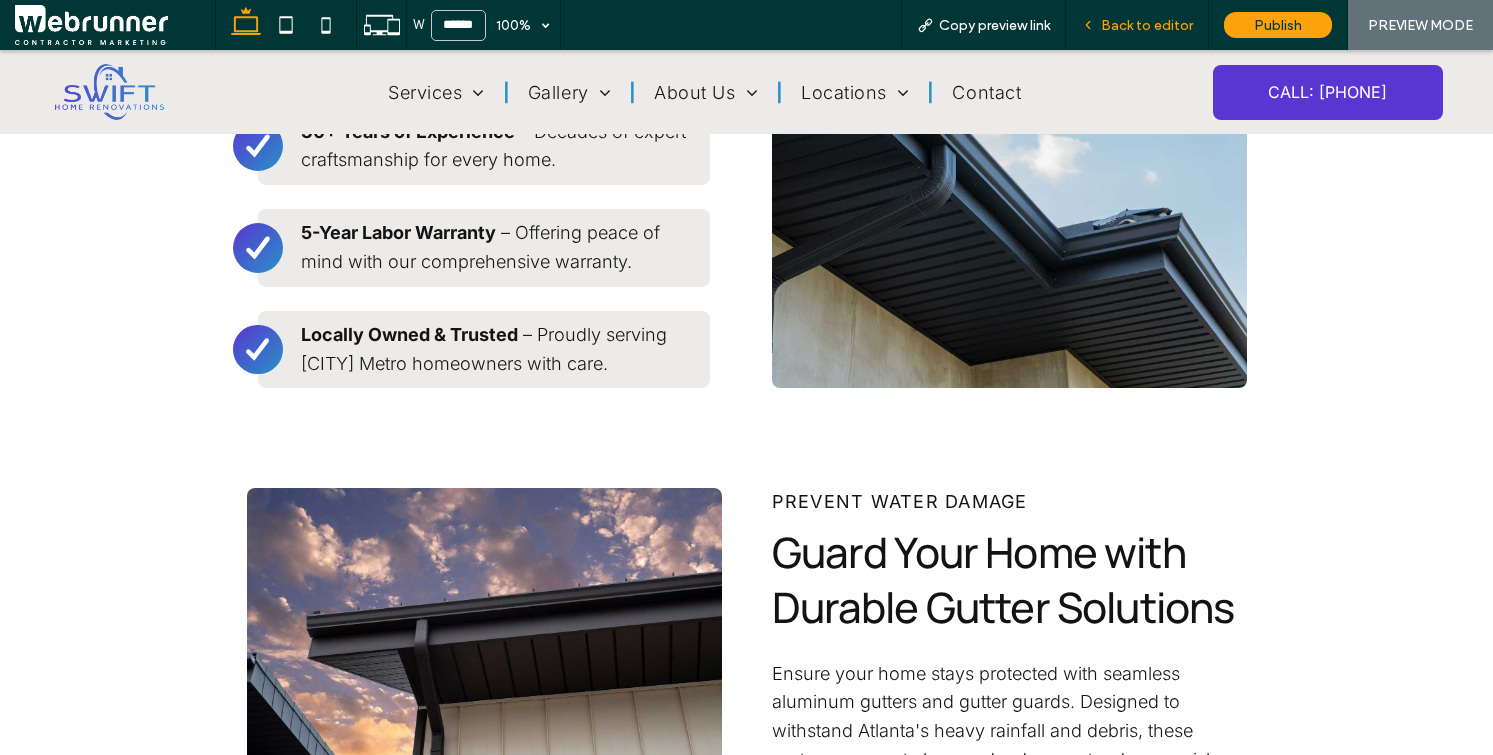 click on "Back to editor" at bounding box center (1147, 25) 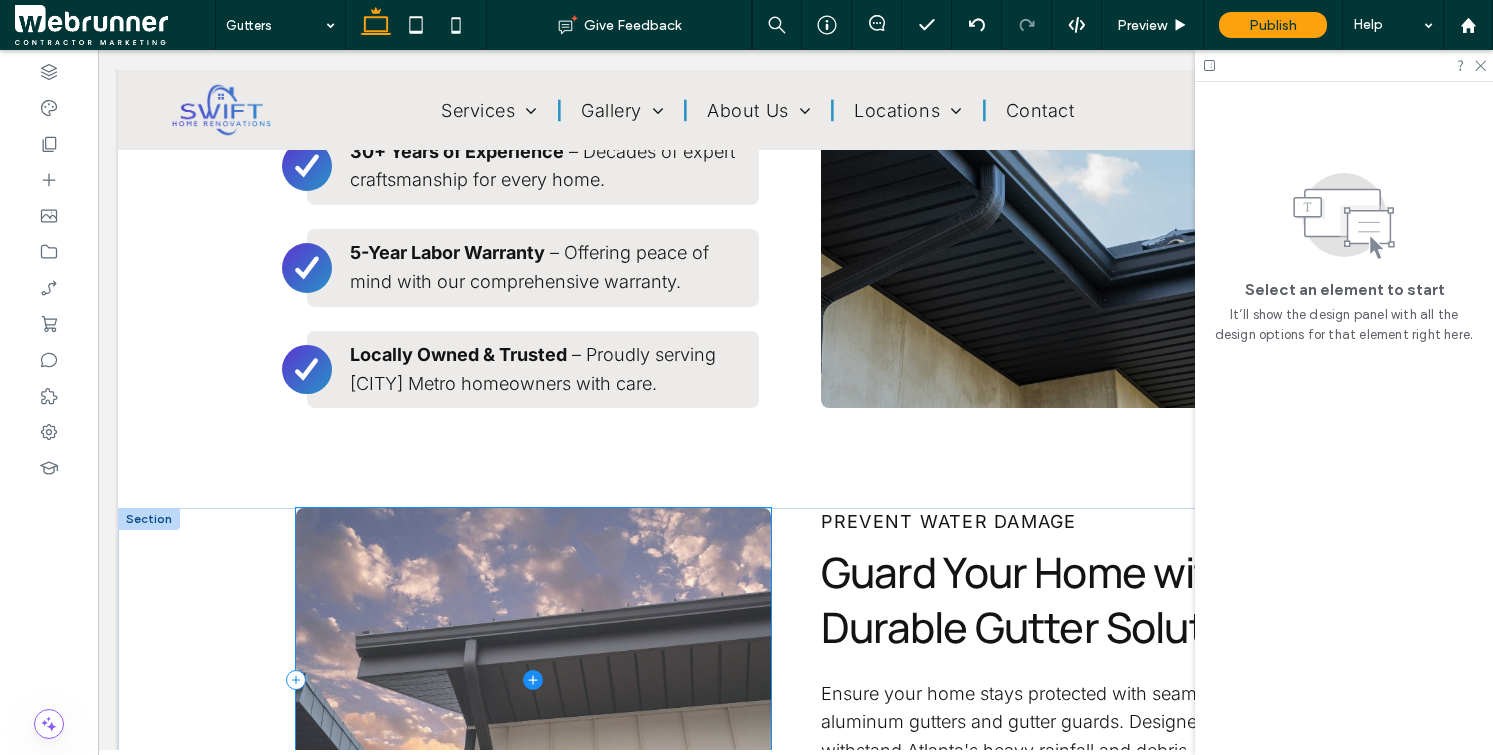 click at bounding box center [533, 680] 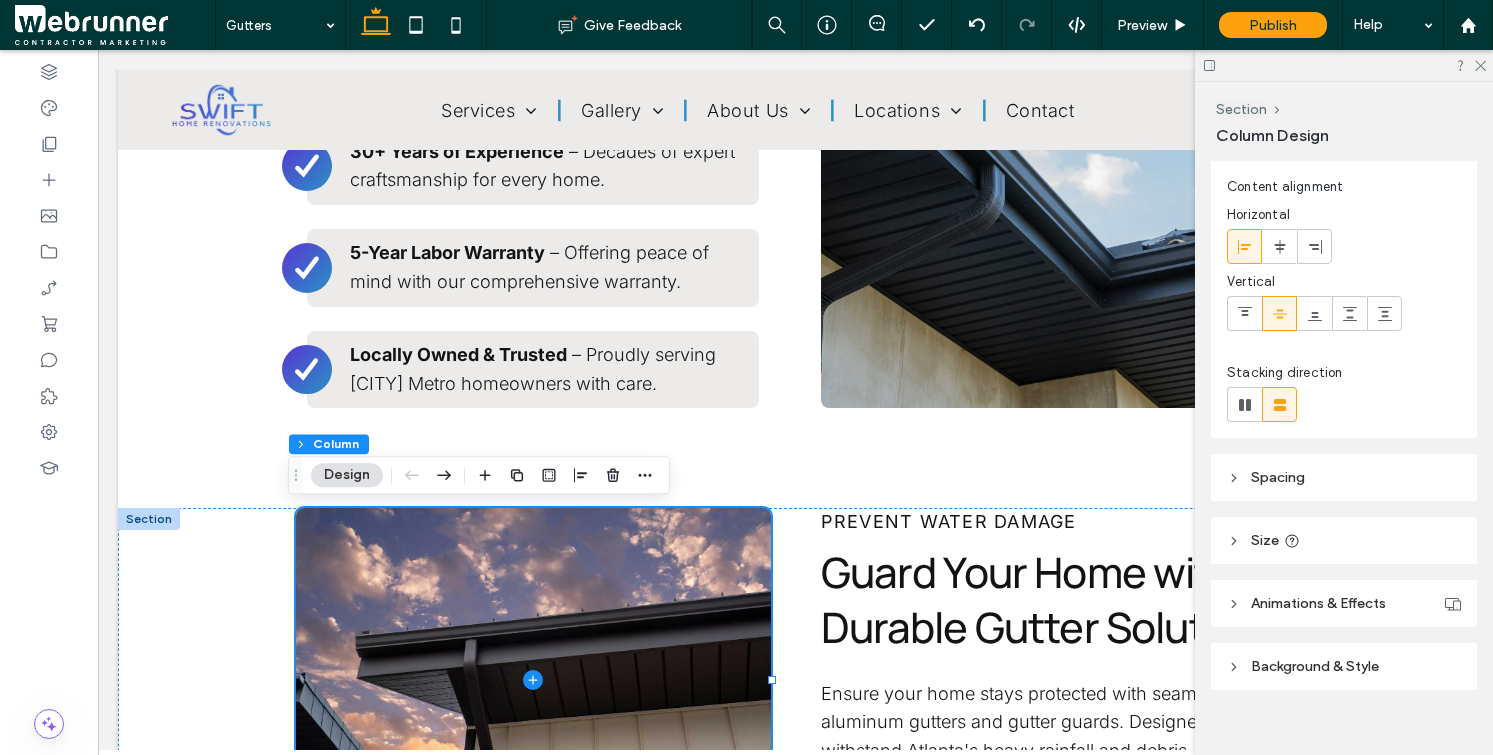 scroll, scrollTop: 62, scrollLeft: 0, axis: vertical 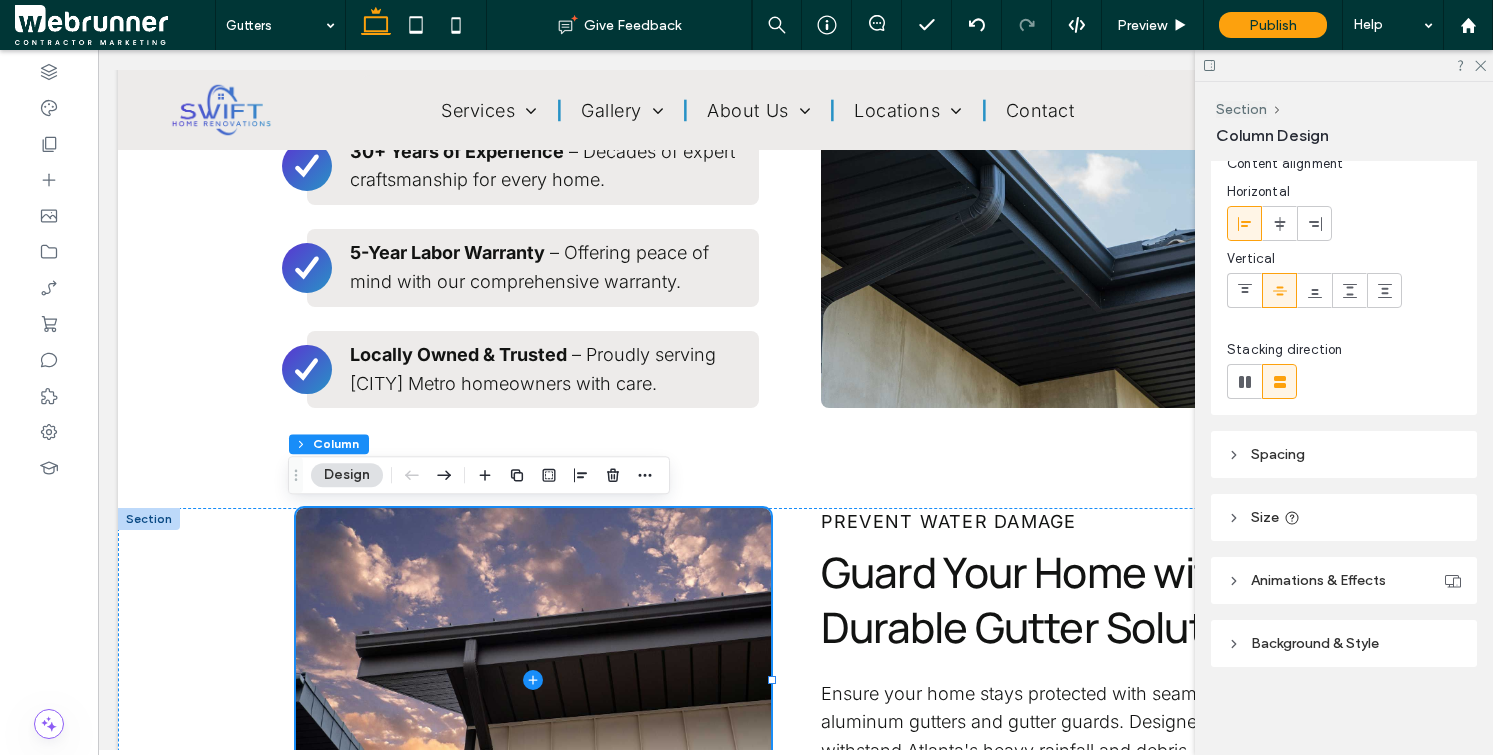 click on "Spacing" at bounding box center (1344, 454) 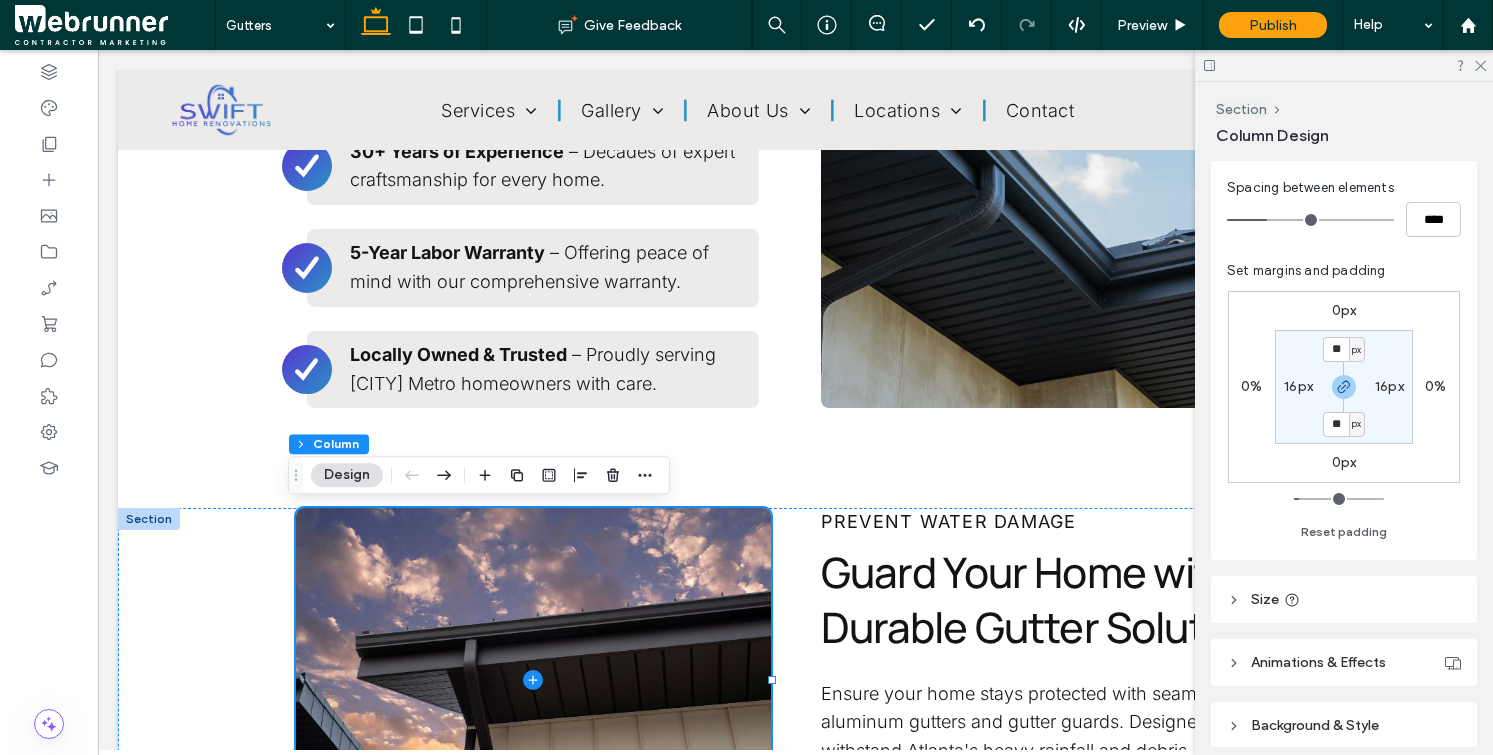 scroll, scrollTop: 452, scrollLeft: 0, axis: vertical 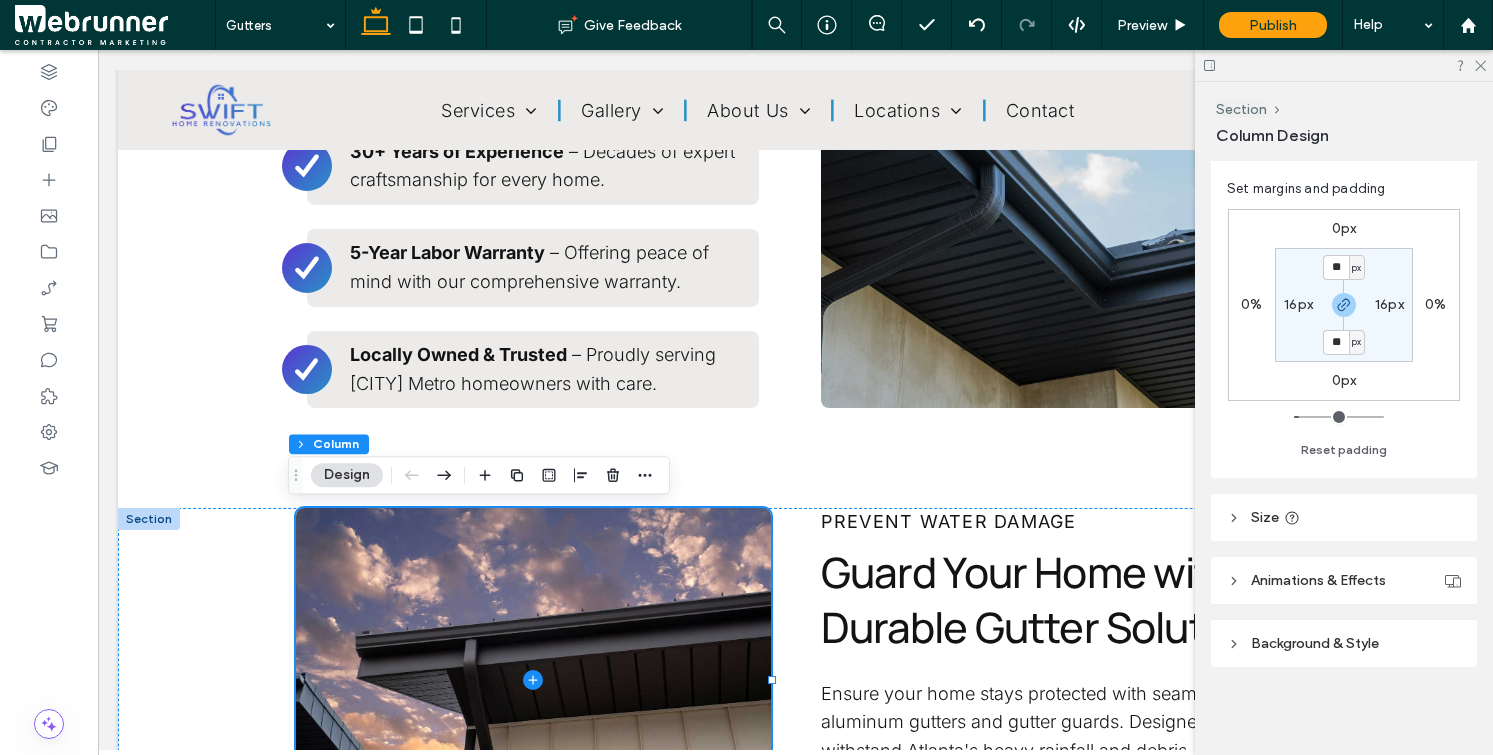 click on "Size" at bounding box center [1344, 517] 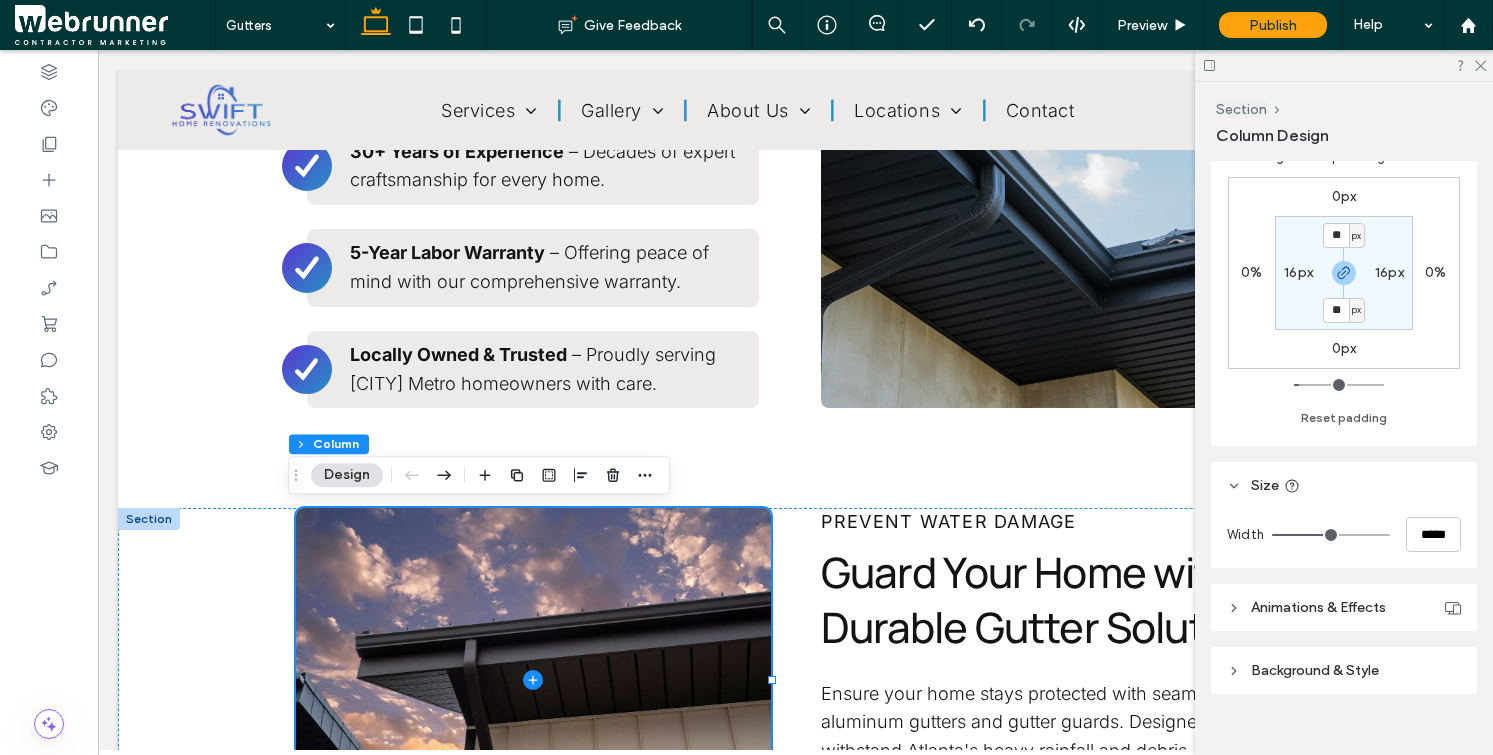 scroll, scrollTop: 511, scrollLeft: 0, axis: vertical 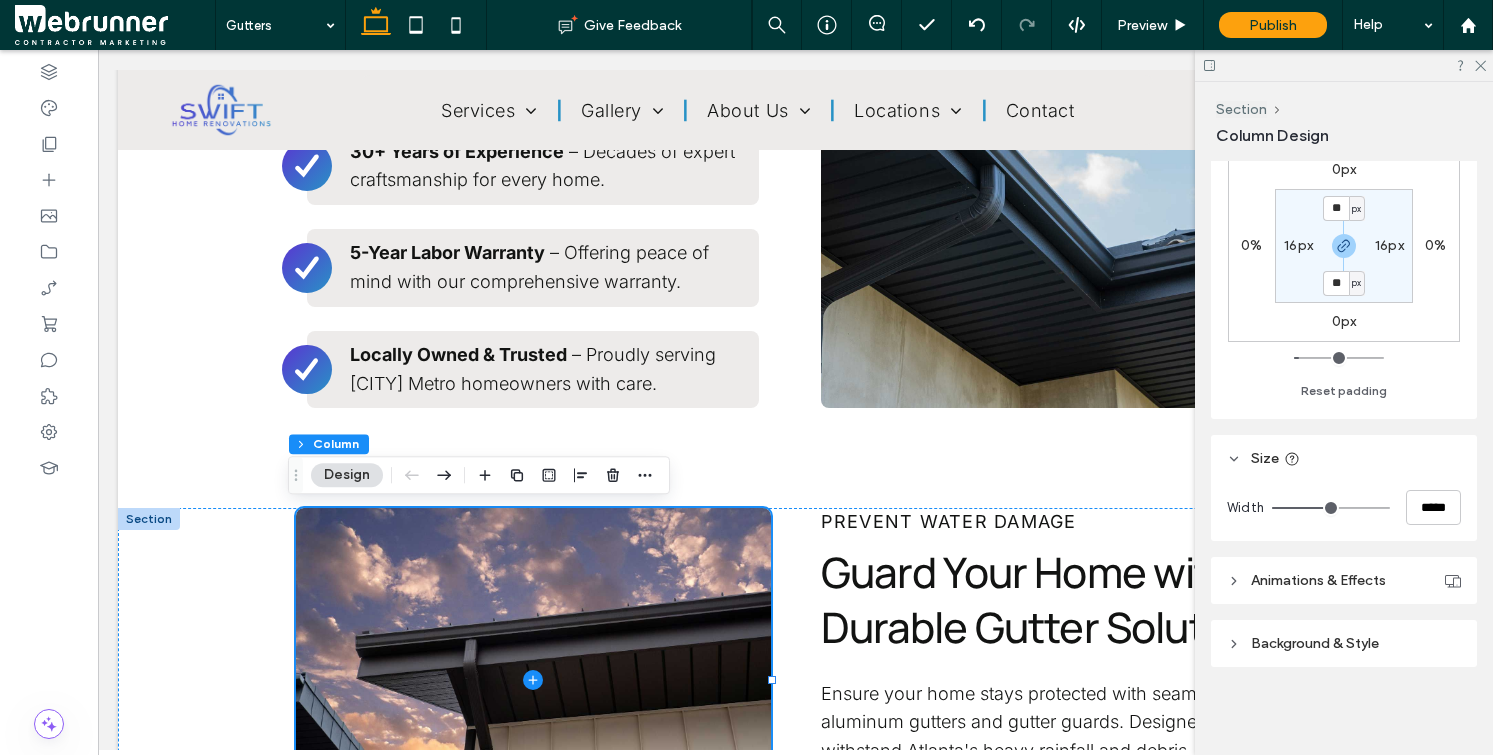 click 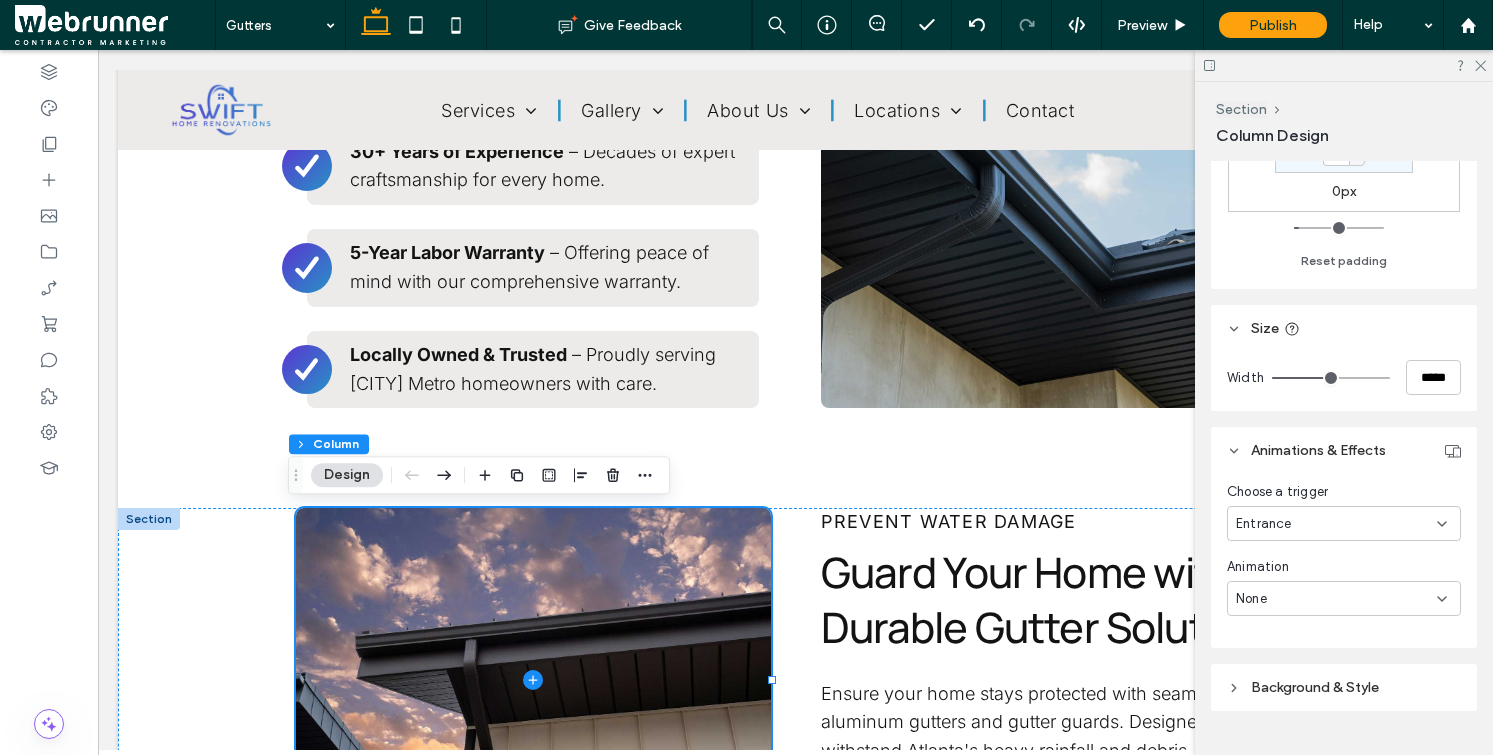 scroll, scrollTop: 685, scrollLeft: 0, axis: vertical 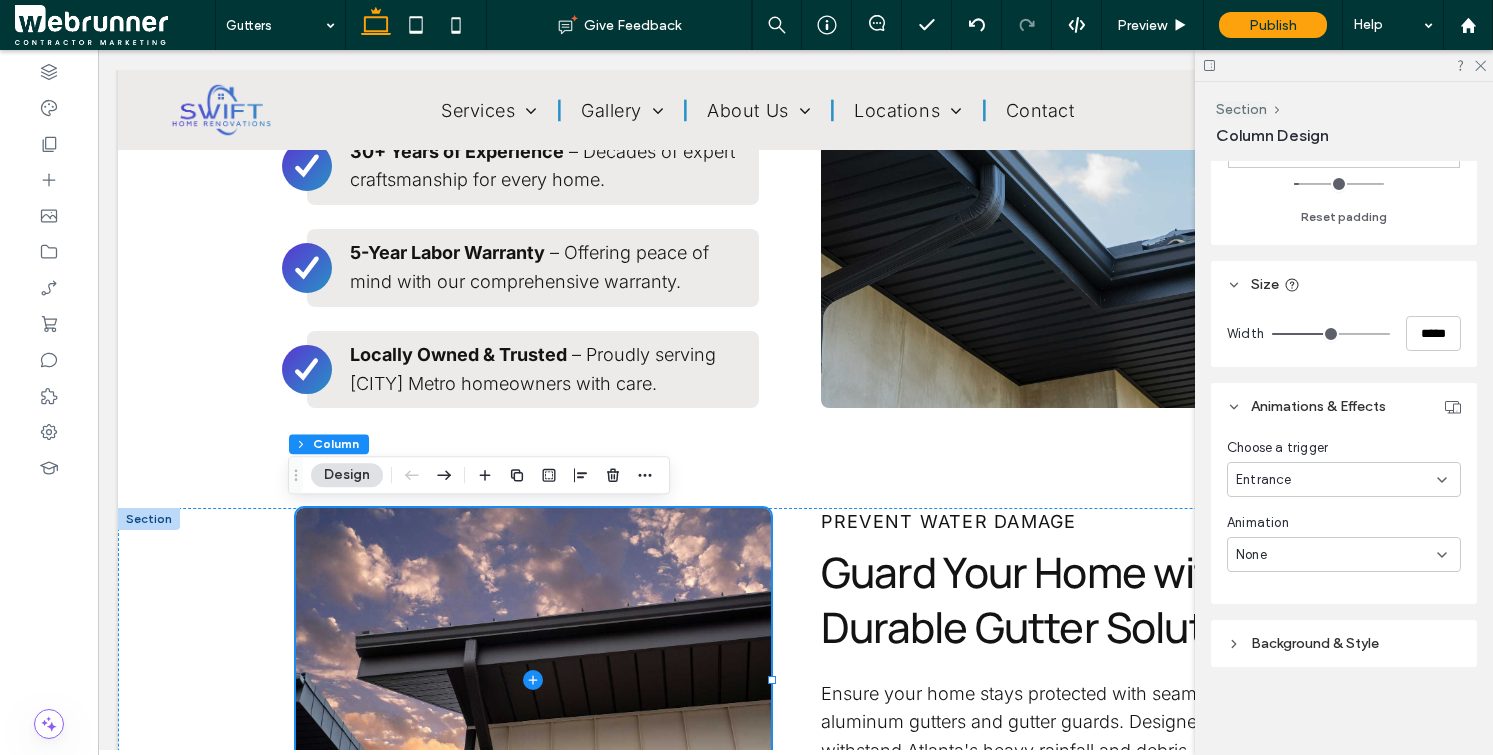 click on "Entrance" at bounding box center (1264, 480) 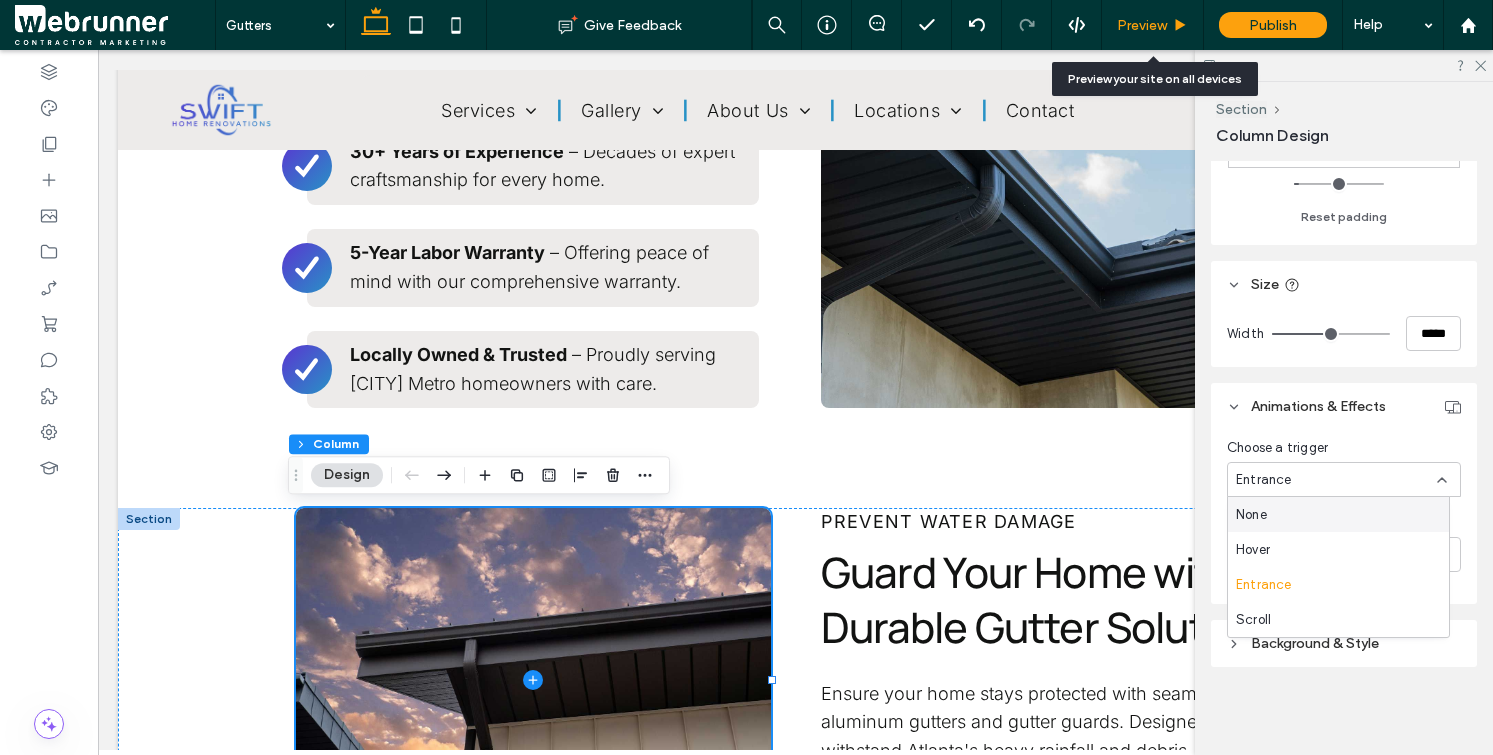 click on "Preview" at bounding box center (1142, 25) 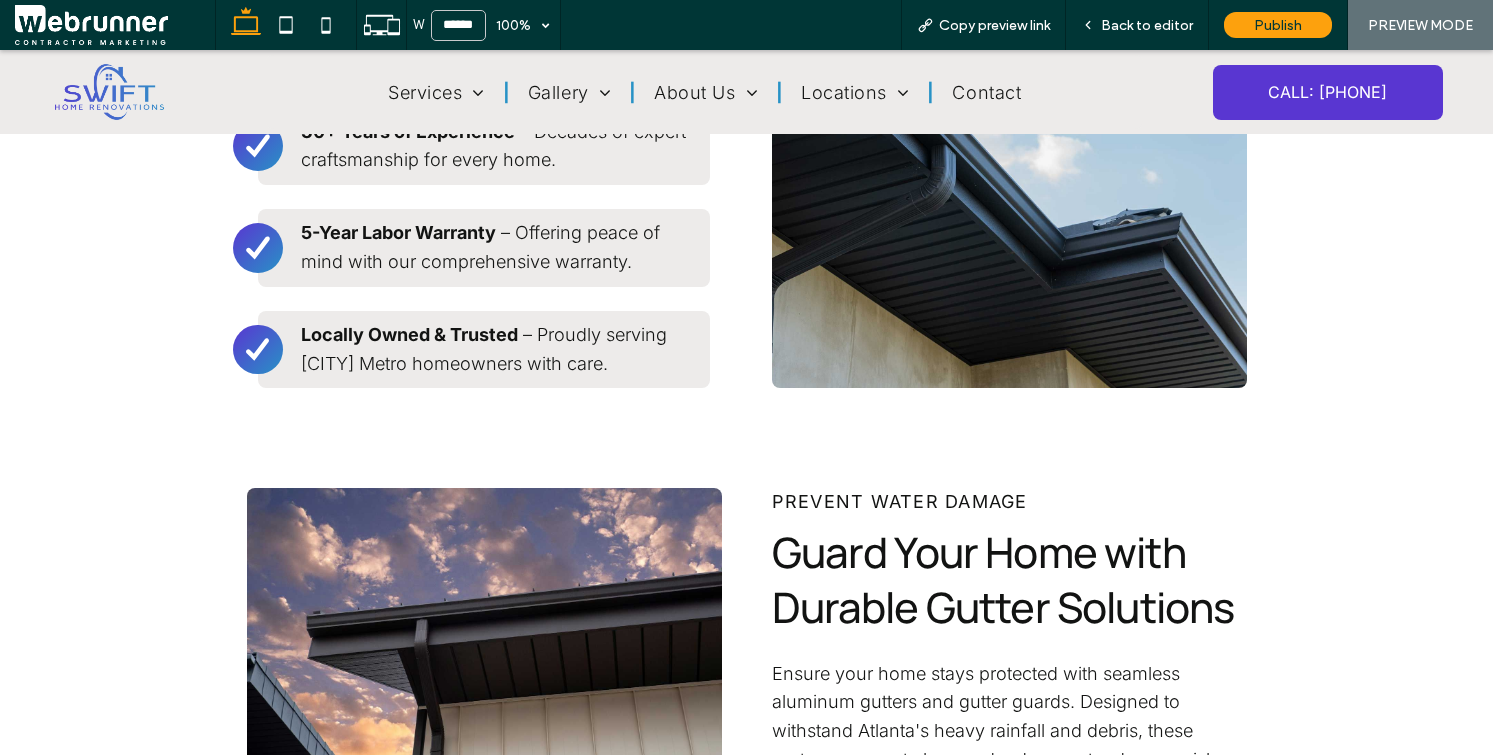 click on "PREVIEW MODE" at bounding box center (1420, 25) 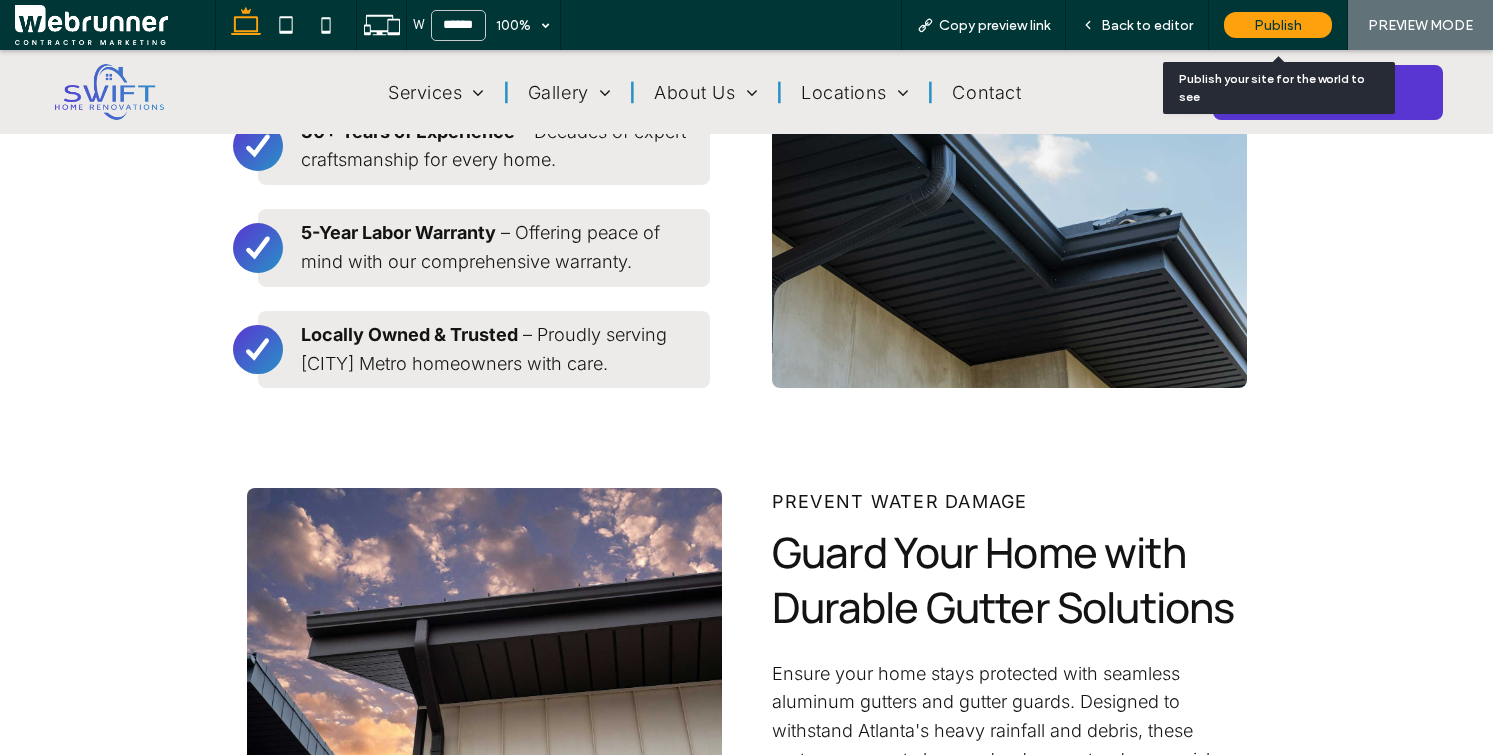 scroll, scrollTop: 2408, scrollLeft: 0, axis: vertical 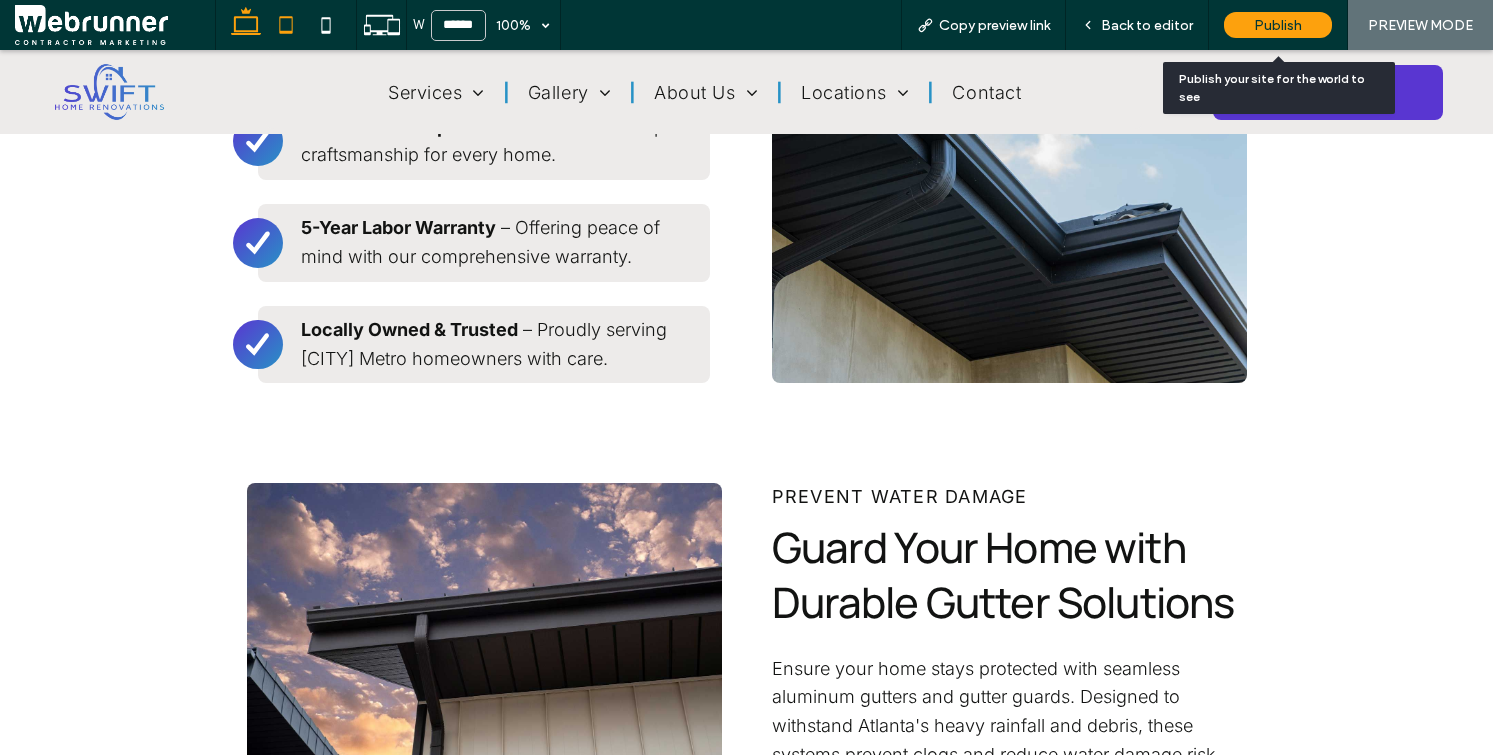 click 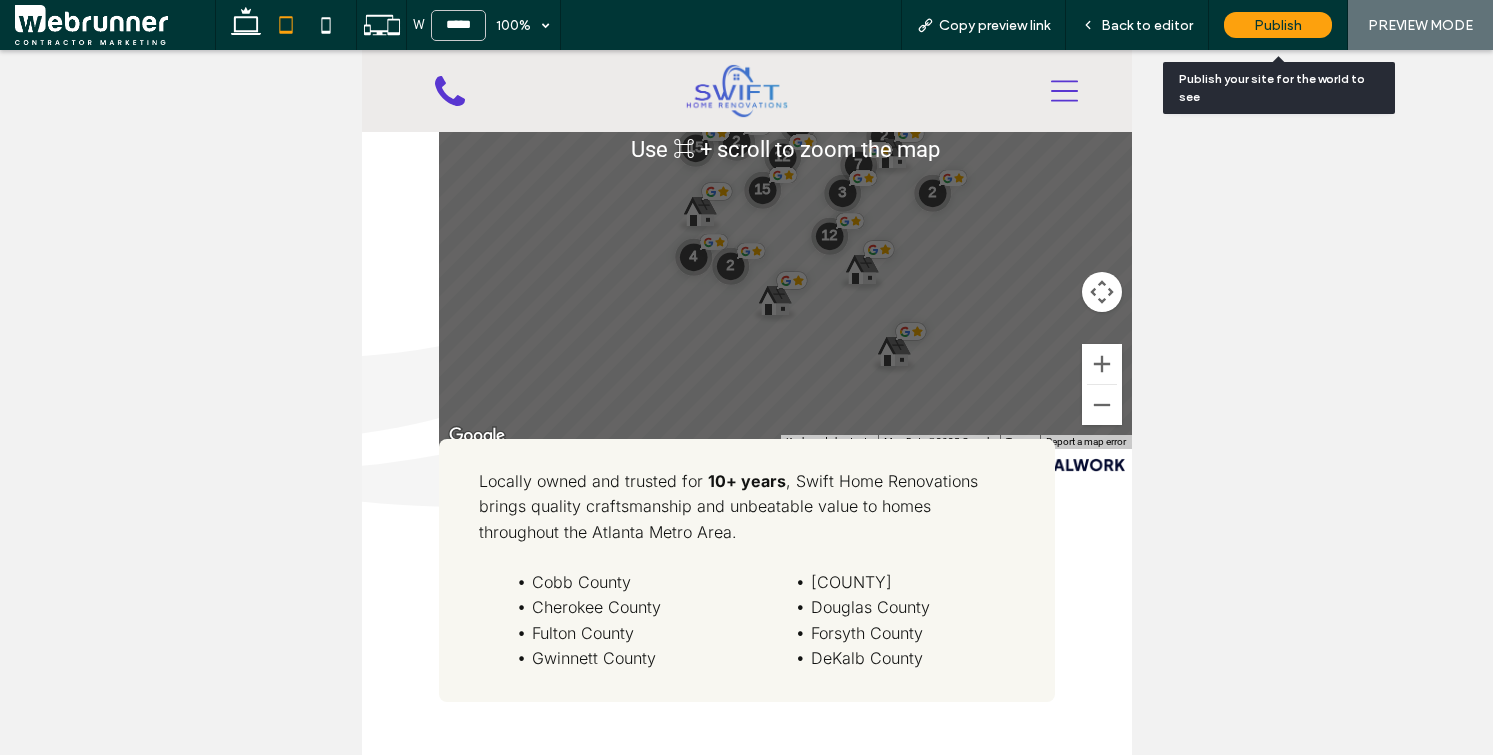 scroll, scrollTop: 6019, scrollLeft: 0, axis: vertical 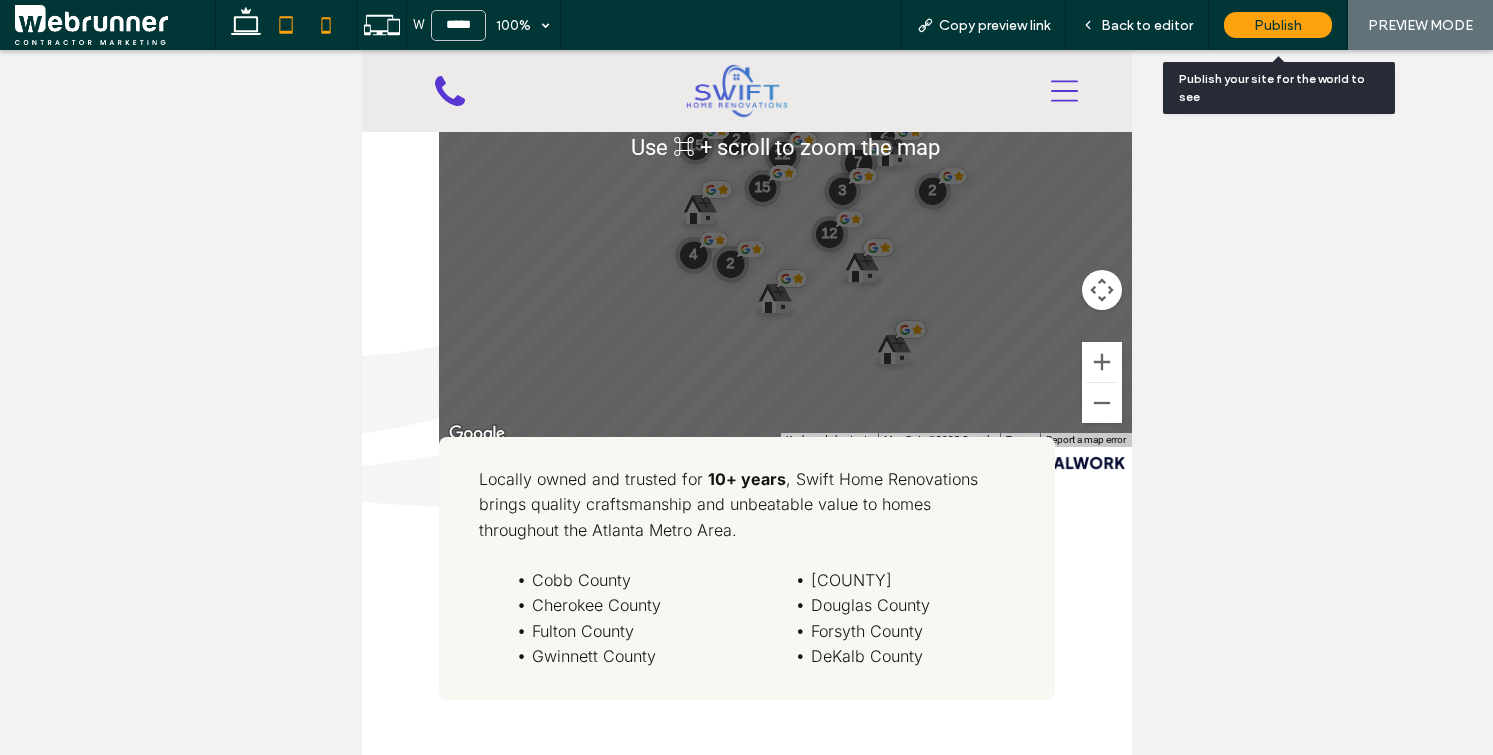 click 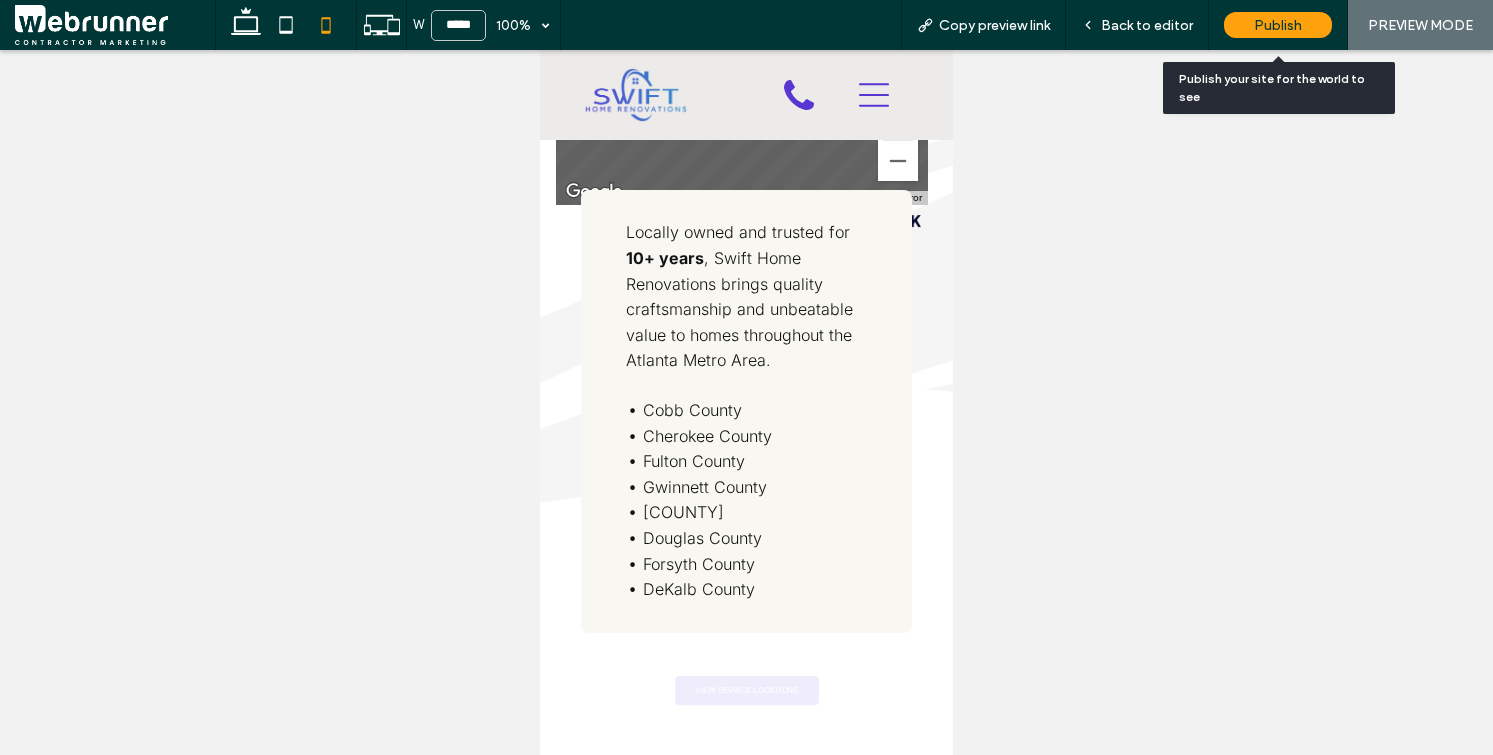 scroll, scrollTop: 7509, scrollLeft: 0, axis: vertical 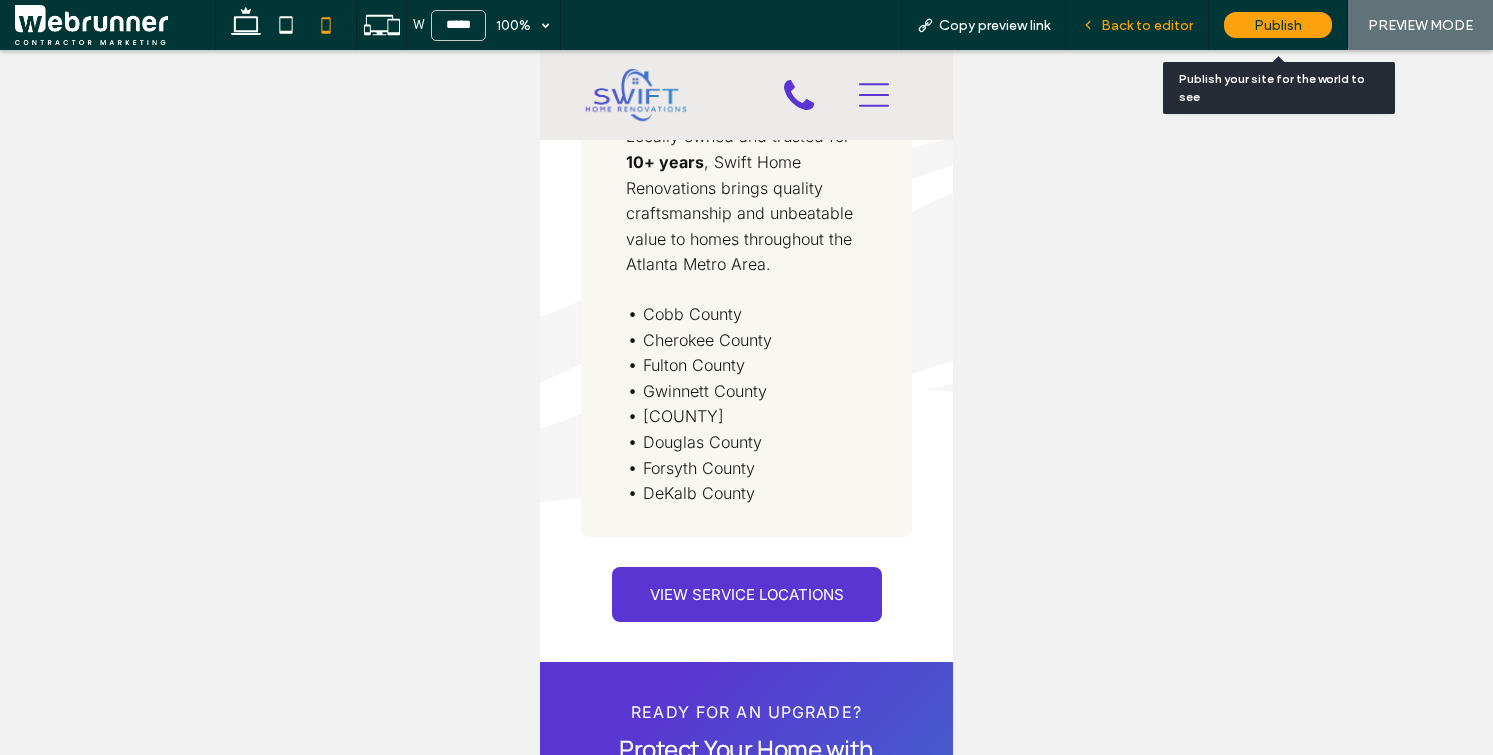 click on "Back to editor" at bounding box center [1147, 25] 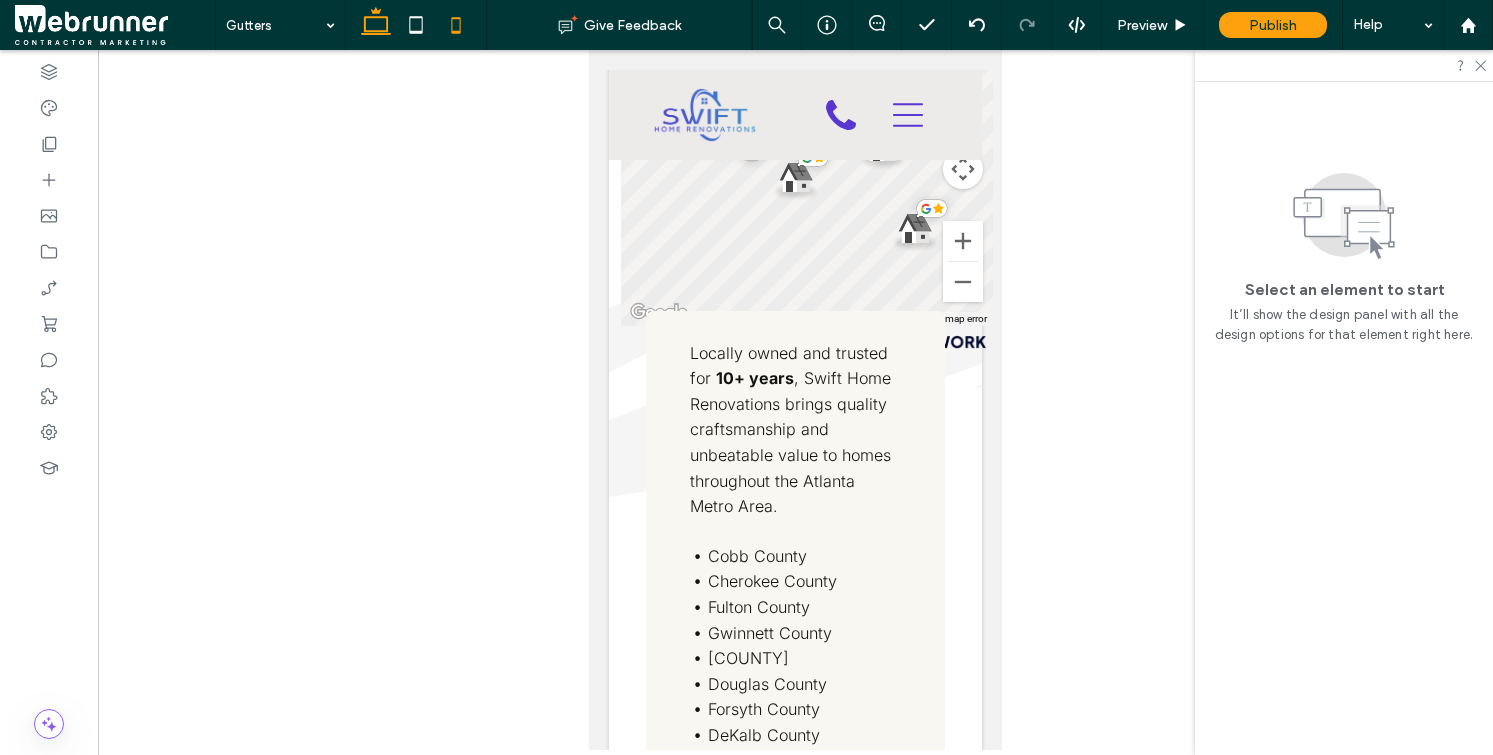click 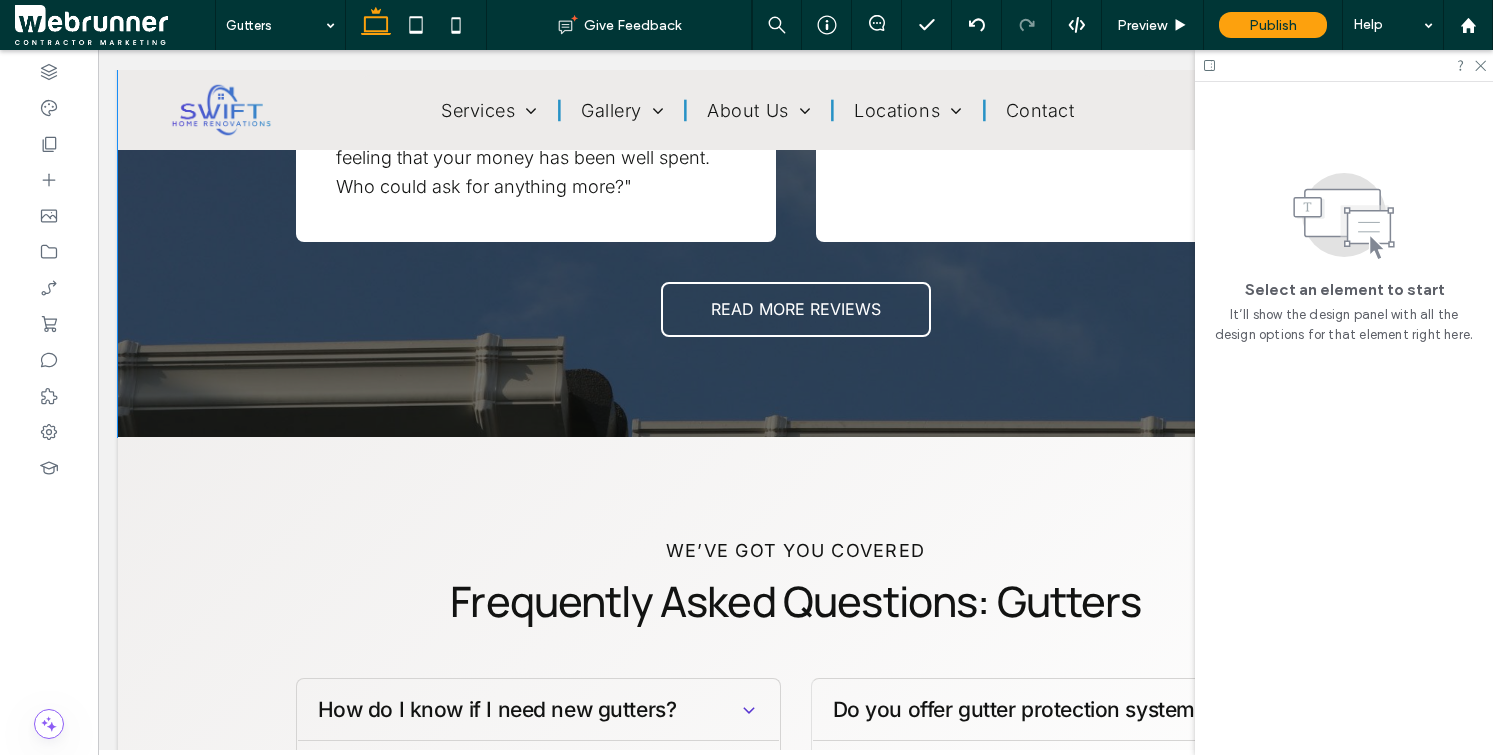 scroll, scrollTop: 3797, scrollLeft: 0, axis: vertical 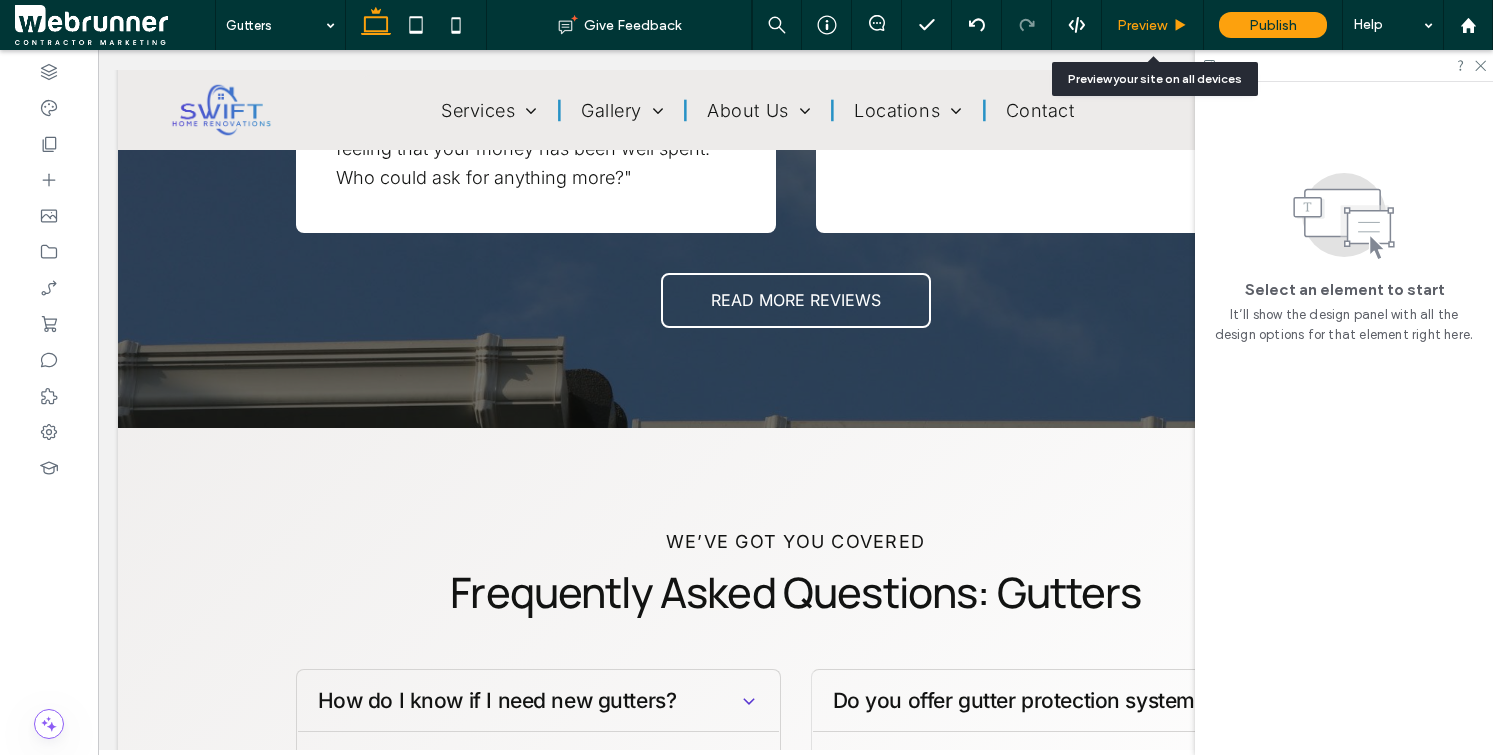 click on "Preview" at bounding box center [1142, 25] 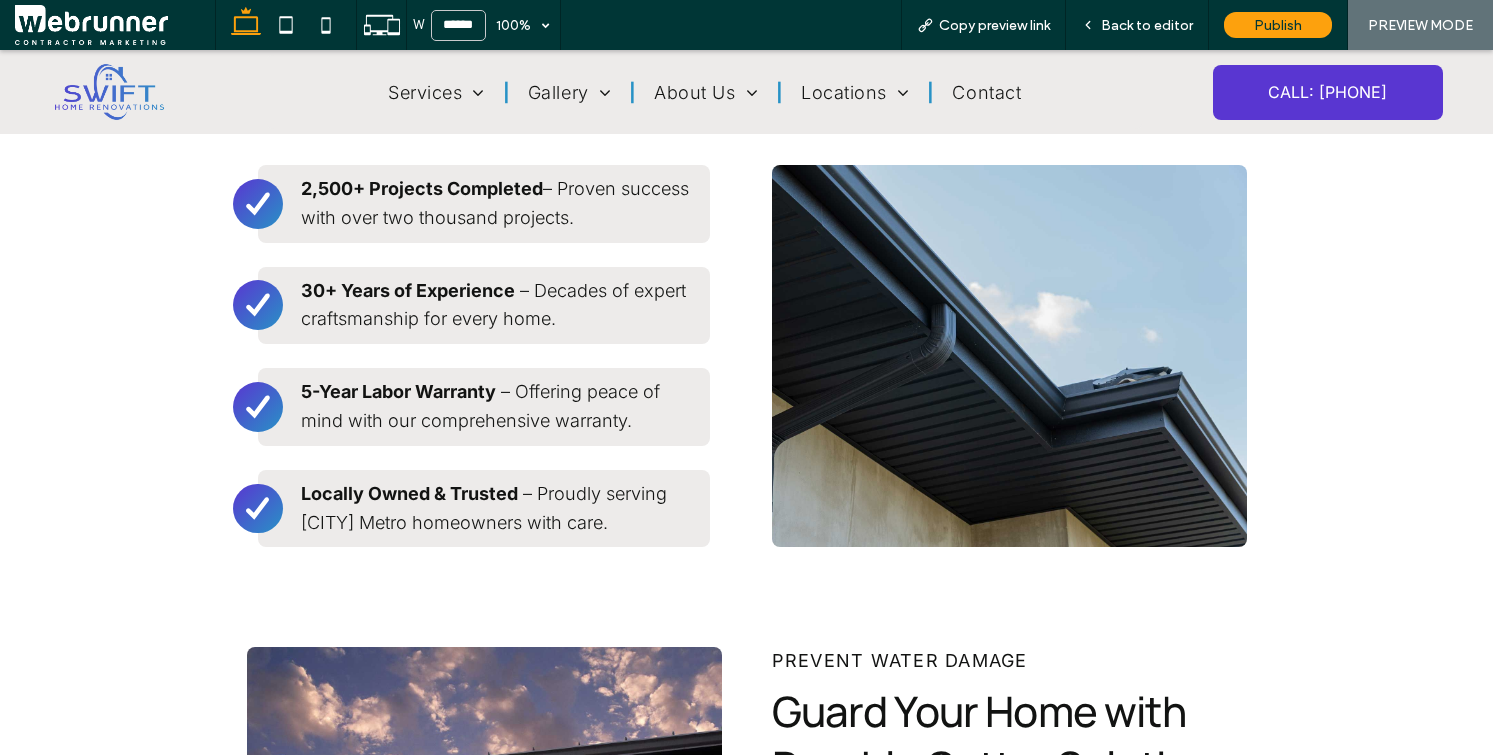 scroll, scrollTop: 2247, scrollLeft: 0, axis: vertical 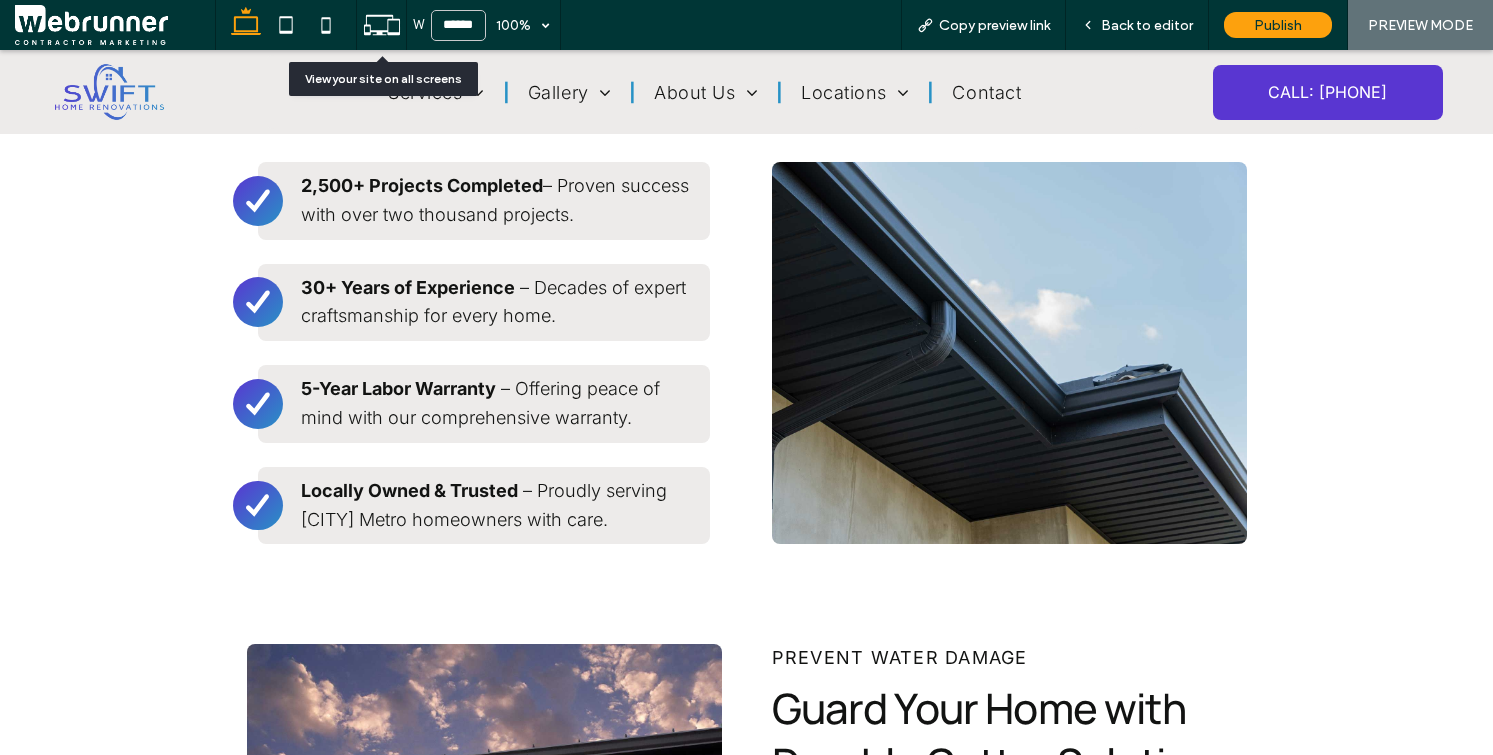 click 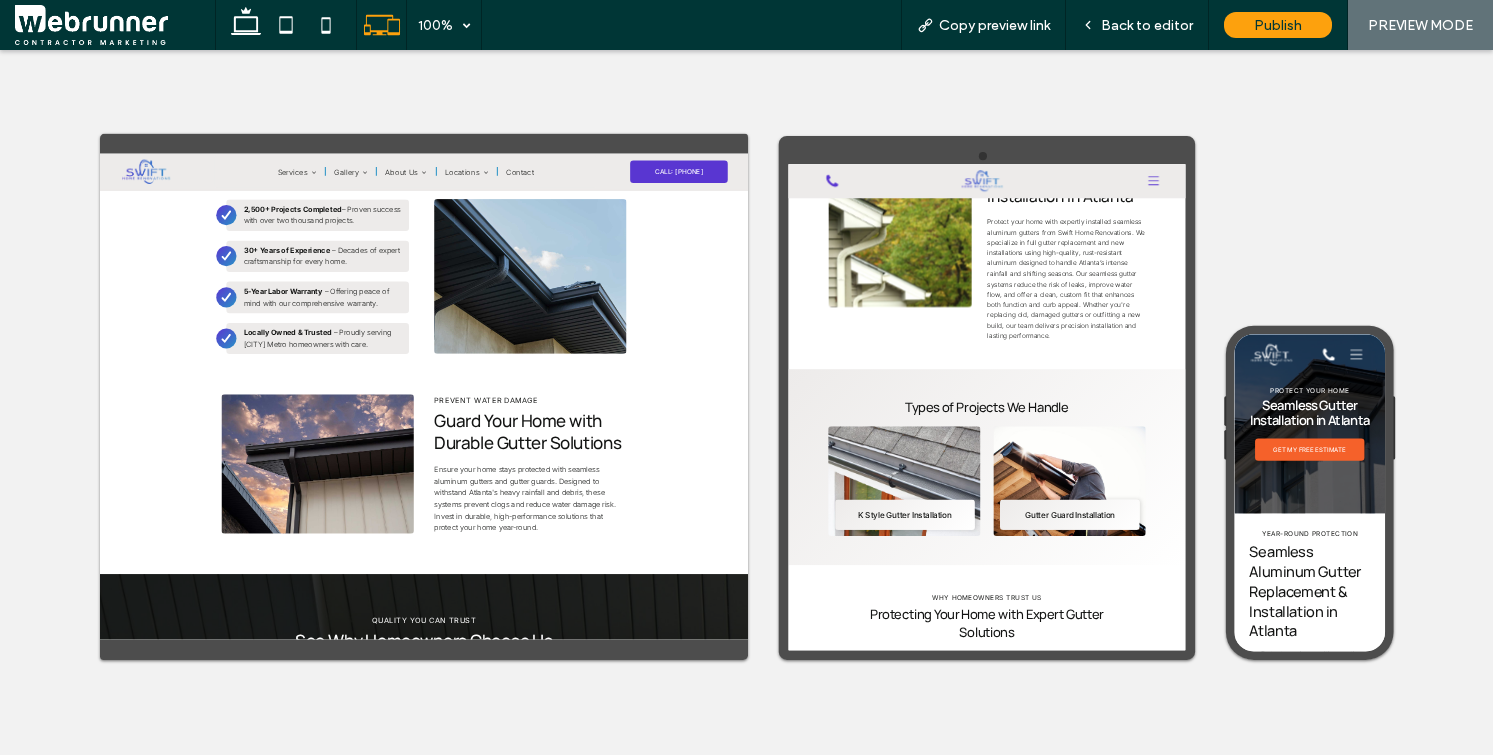 scroll, scrollTop: 904, scrollLeft: 0, axis: vertical 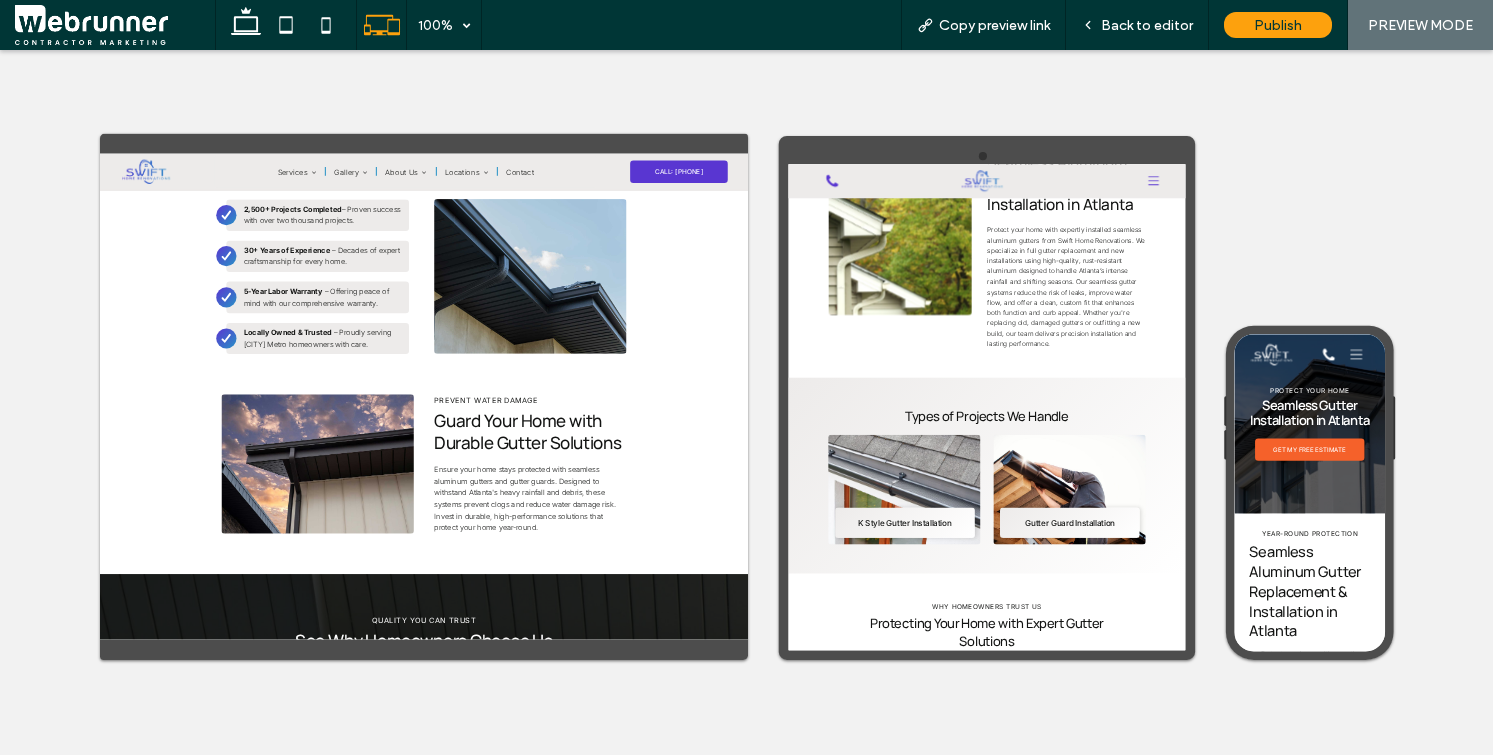 click at bounding box center (1601, 205) 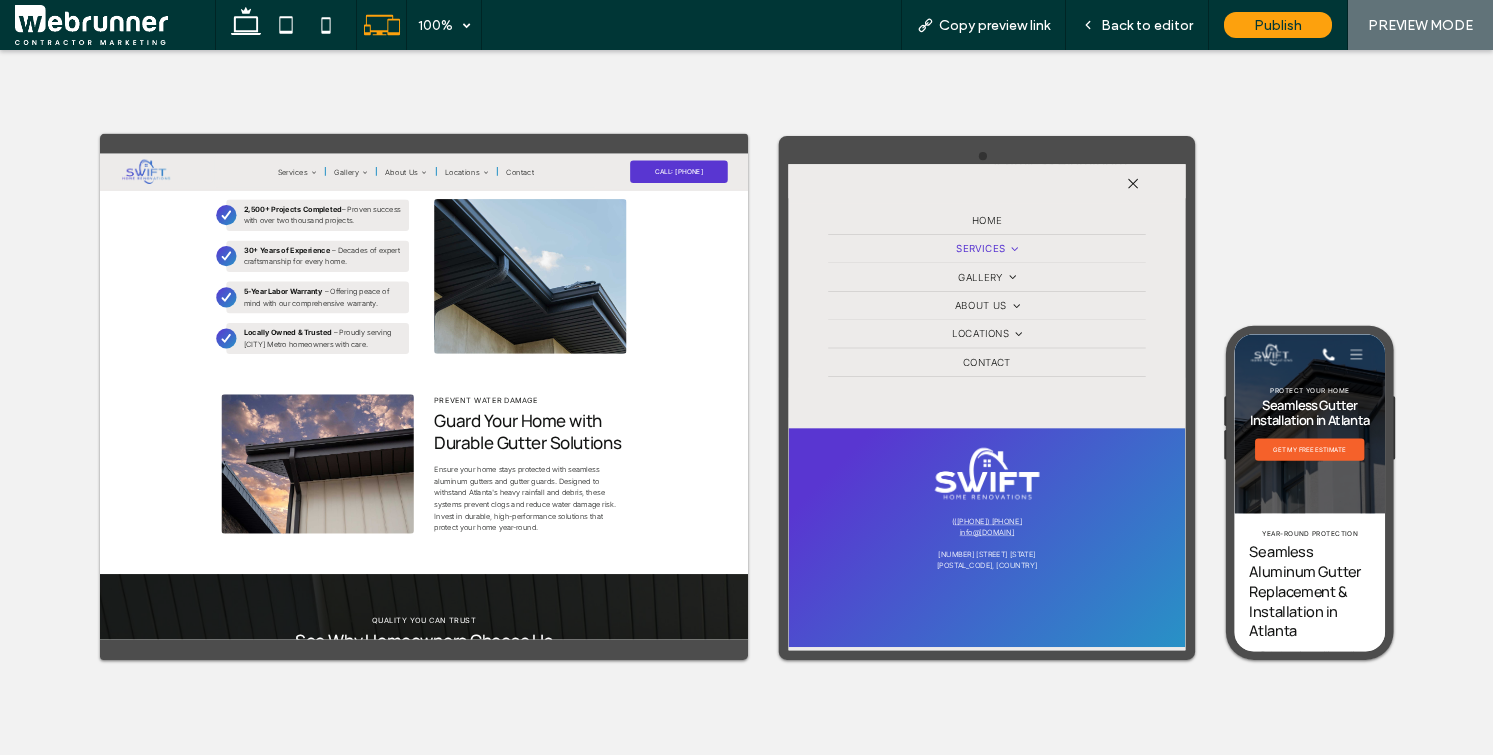 click at bounding box center [1337, 372] 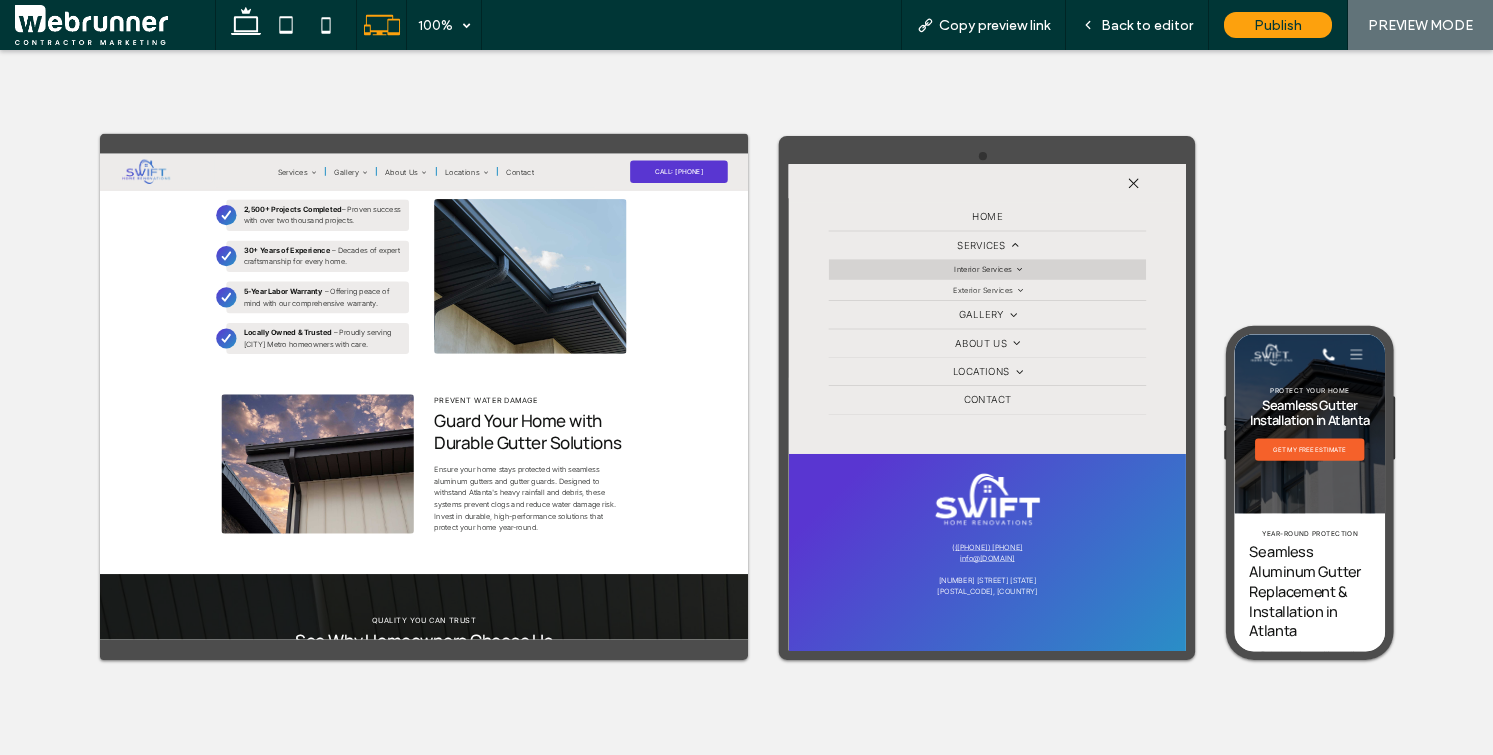 click at bounding box center (1349, 425) 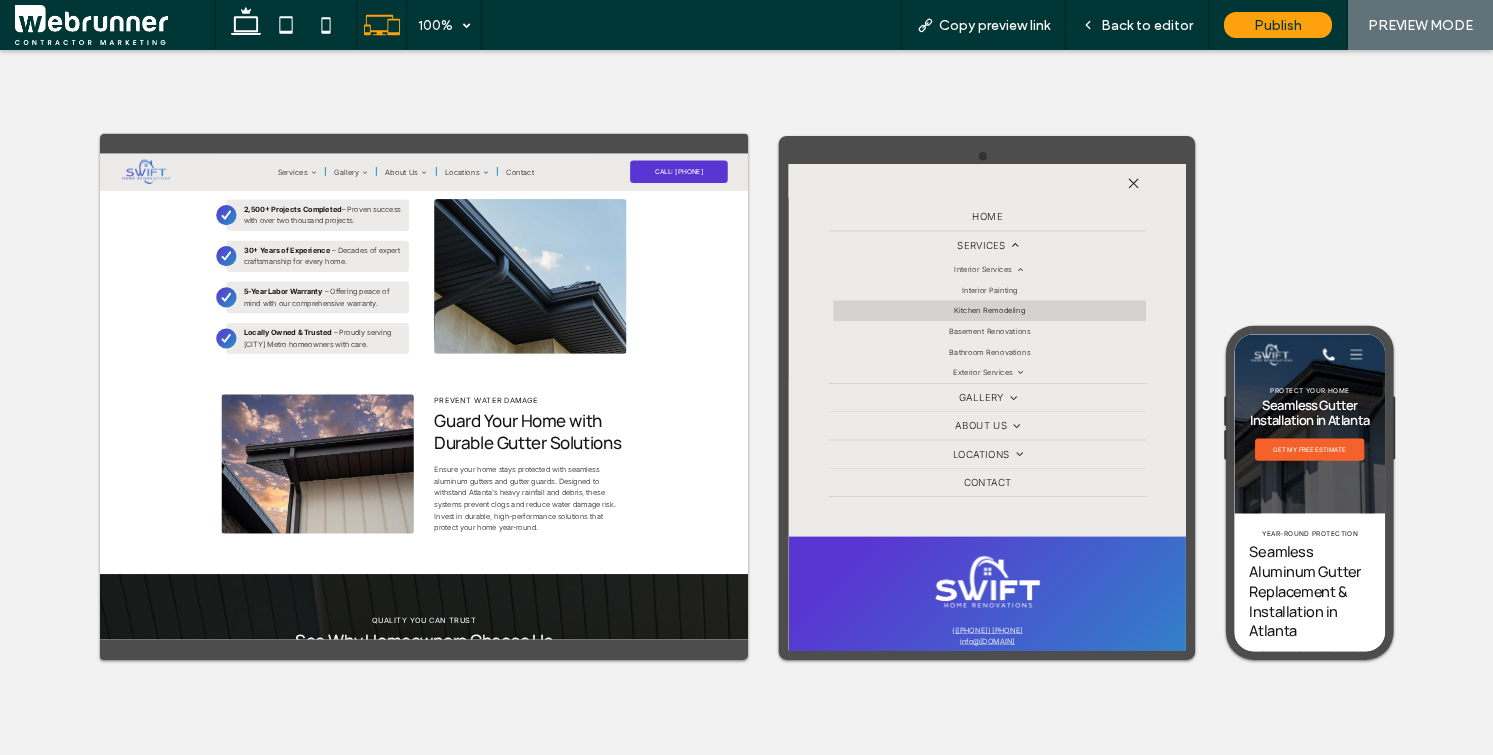 click on "Kitchen Remodeling" at bounding box center (1284, 526) 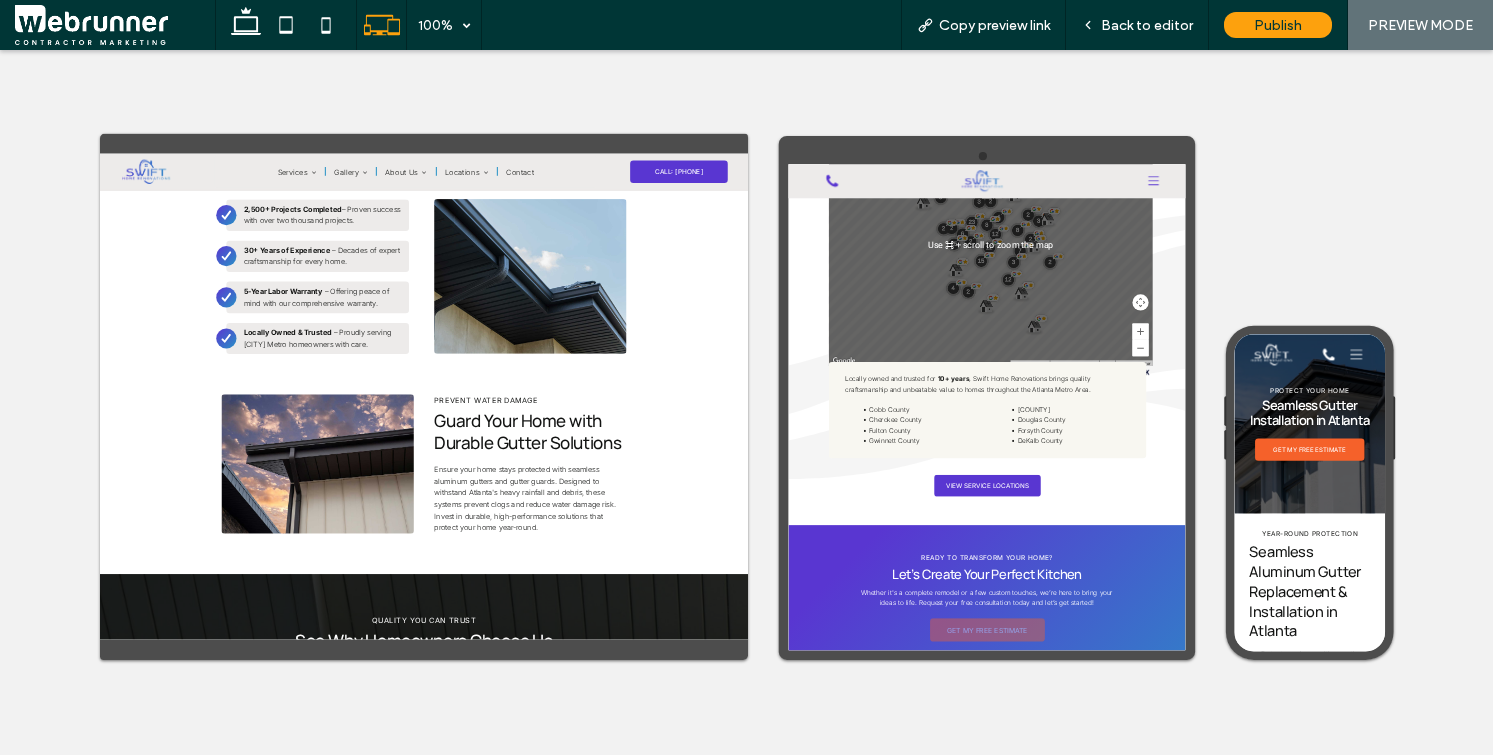 scroll, scrollTop: 5826, scrollLeft: 0, axis: vertical 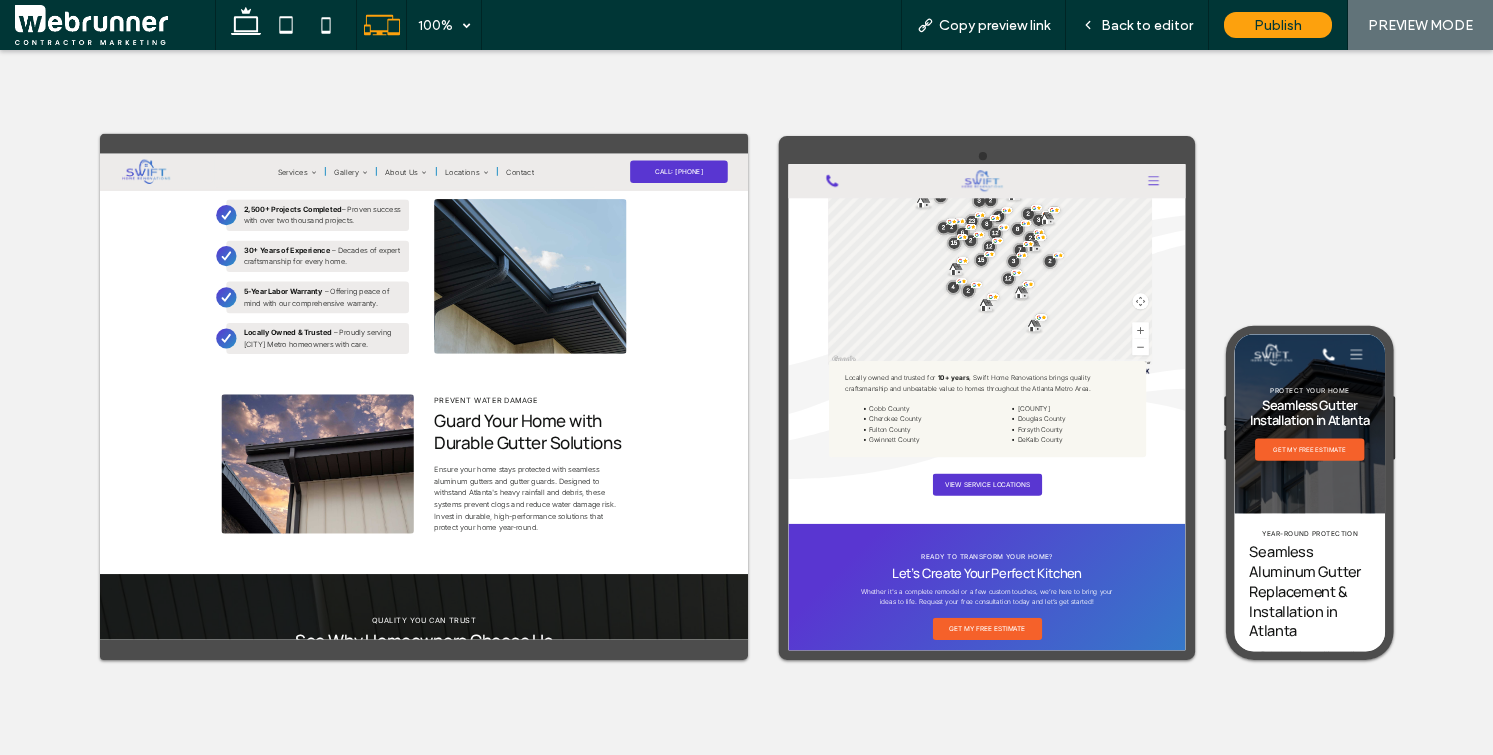 click 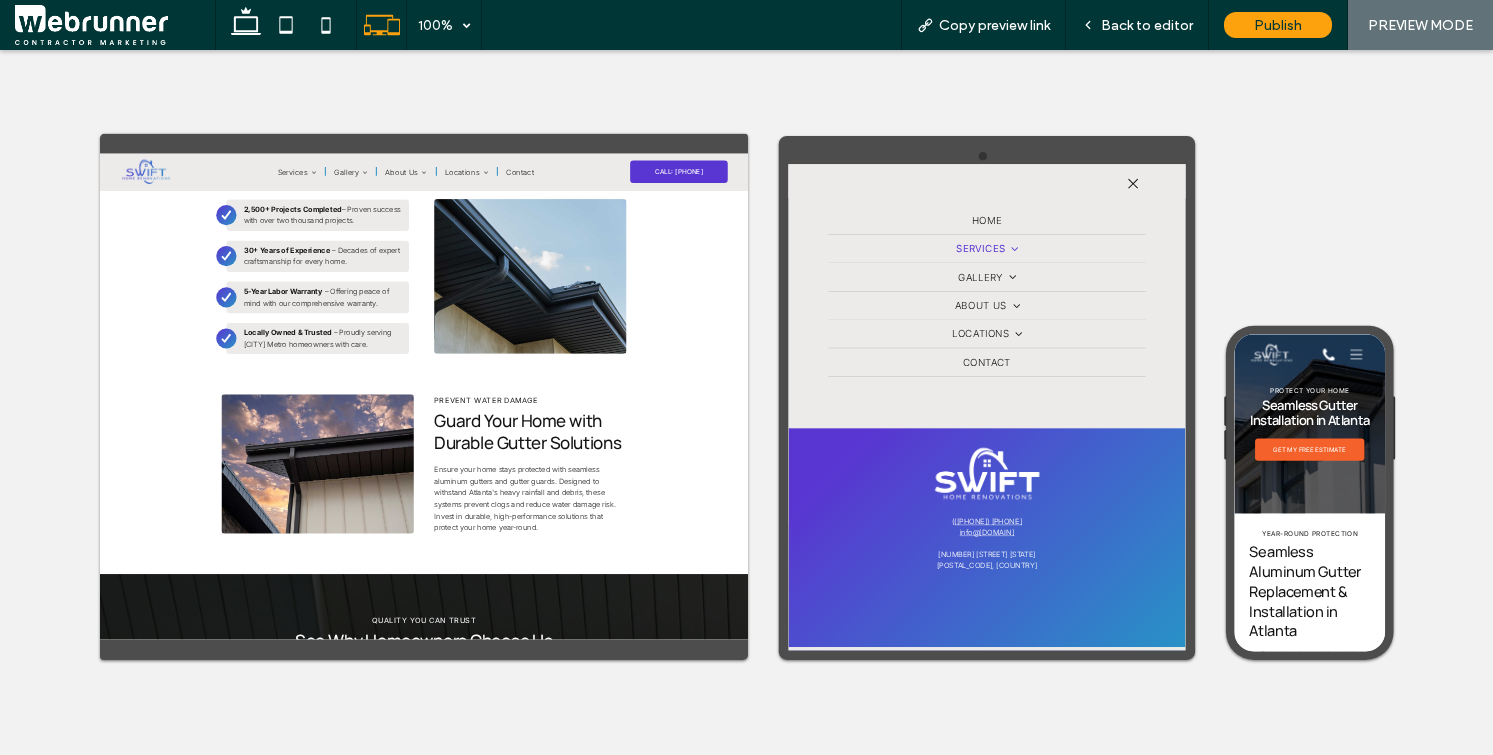 click at bounding box center [1337, 372] 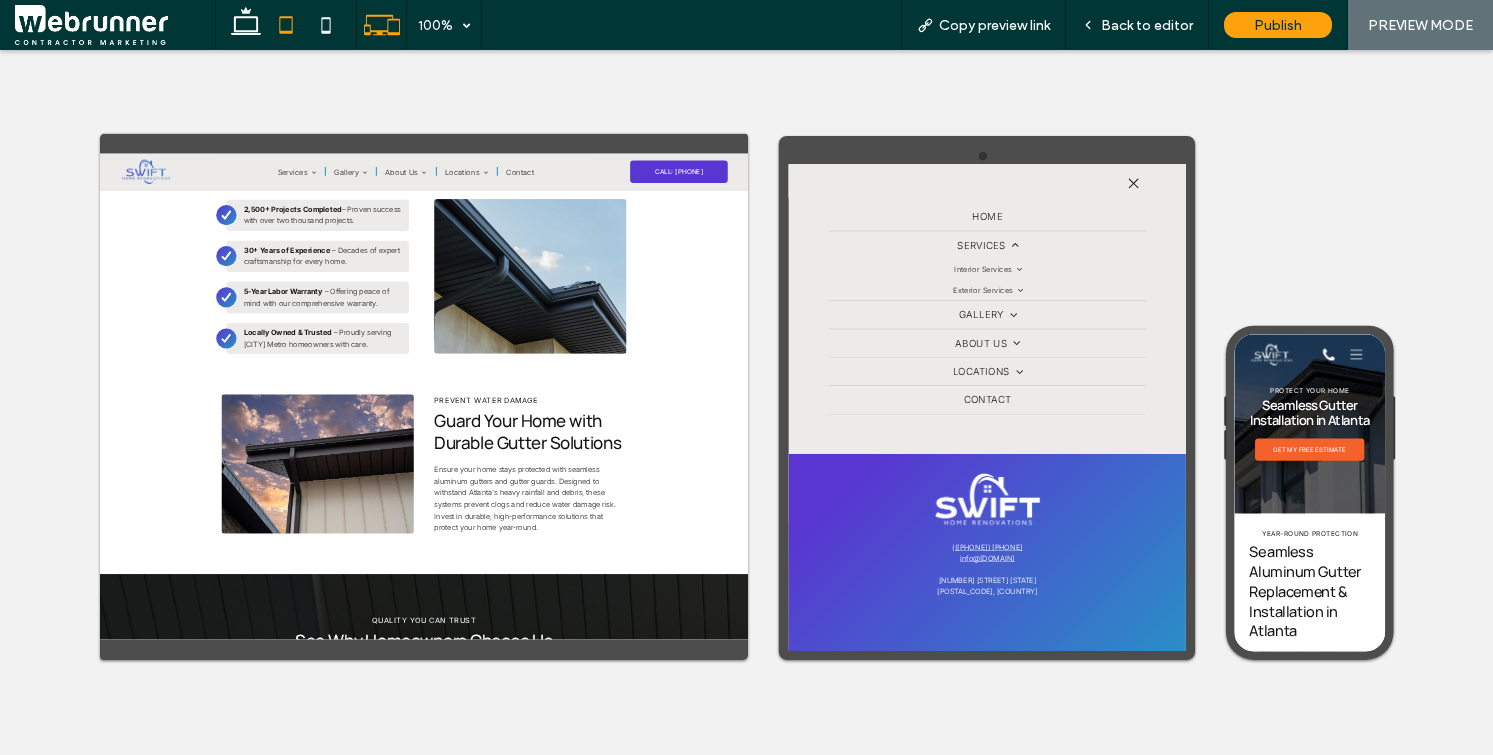 click 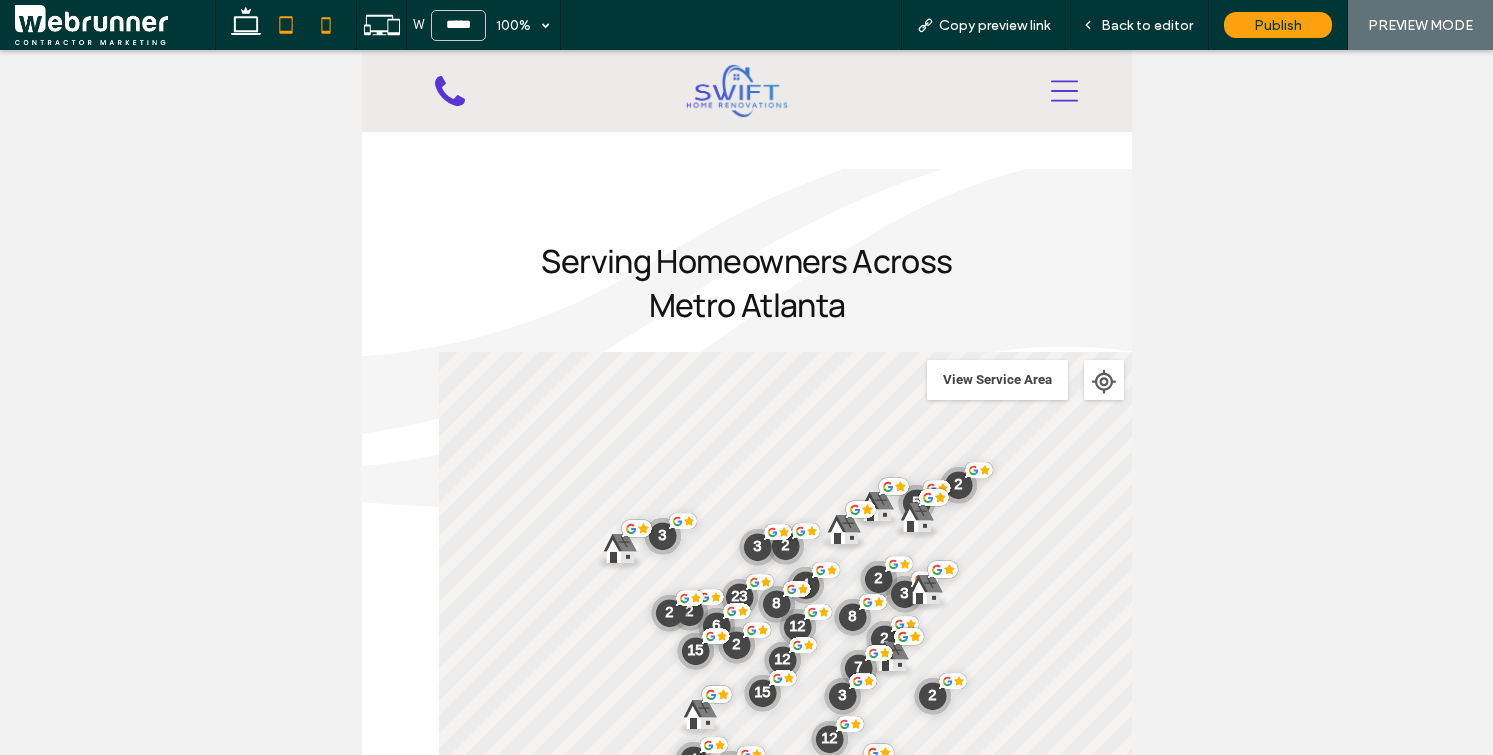click 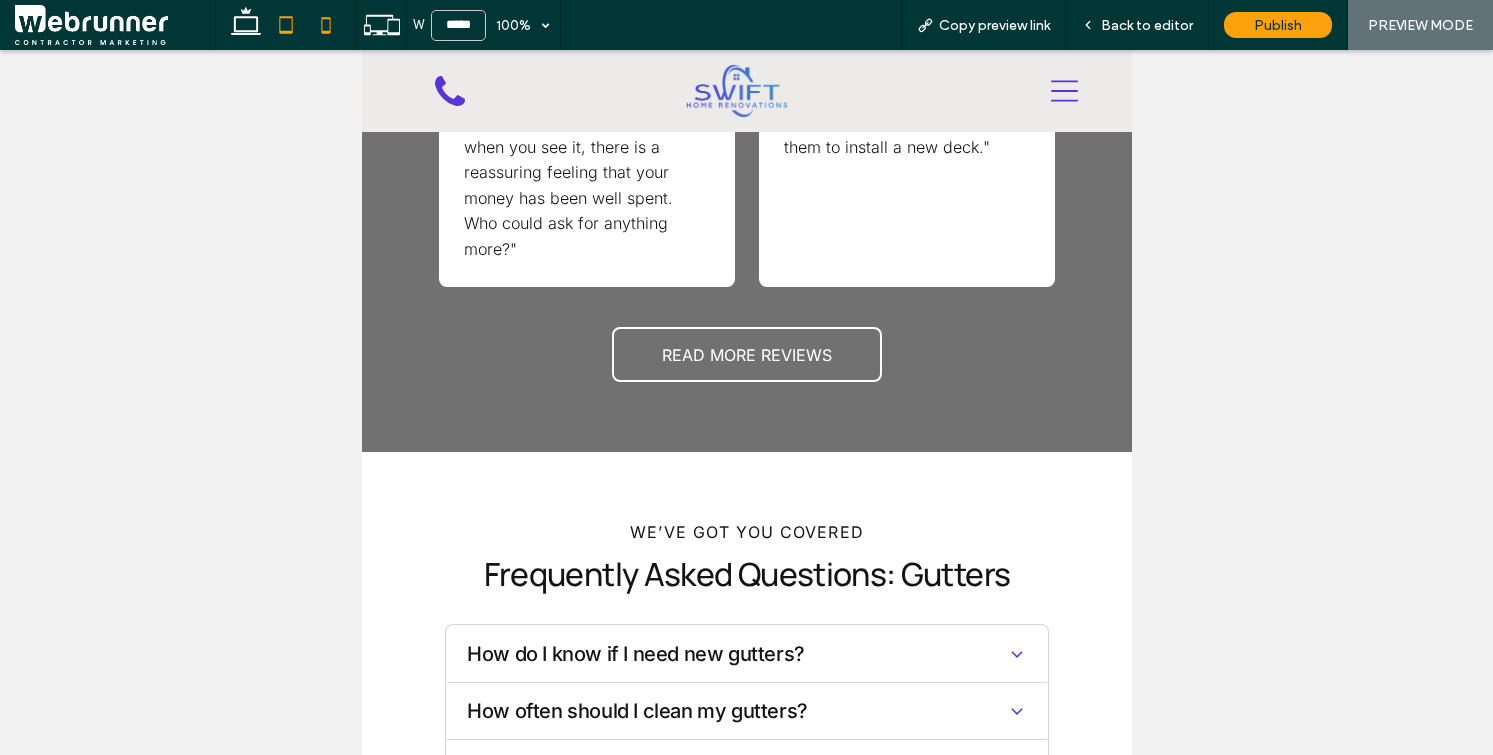 type on "*****" 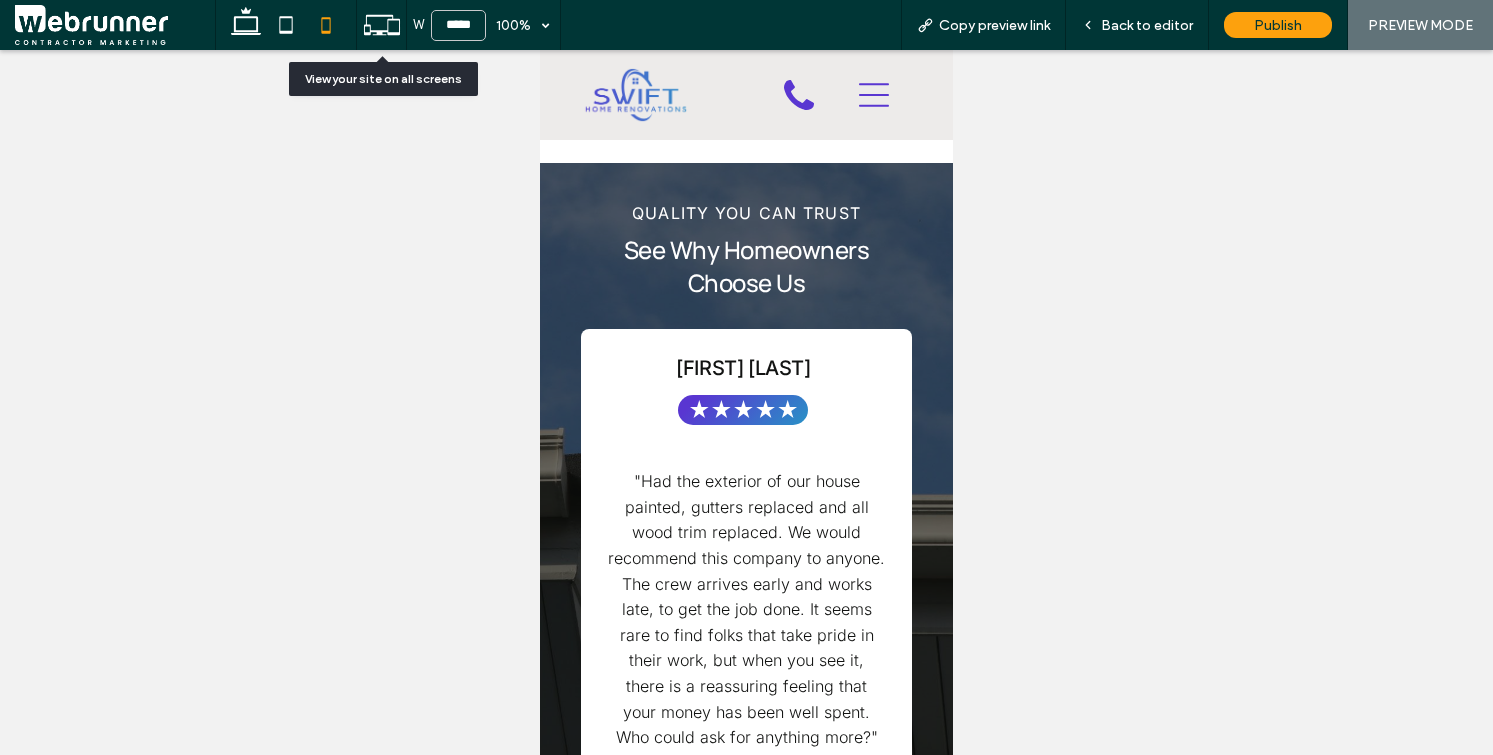 click 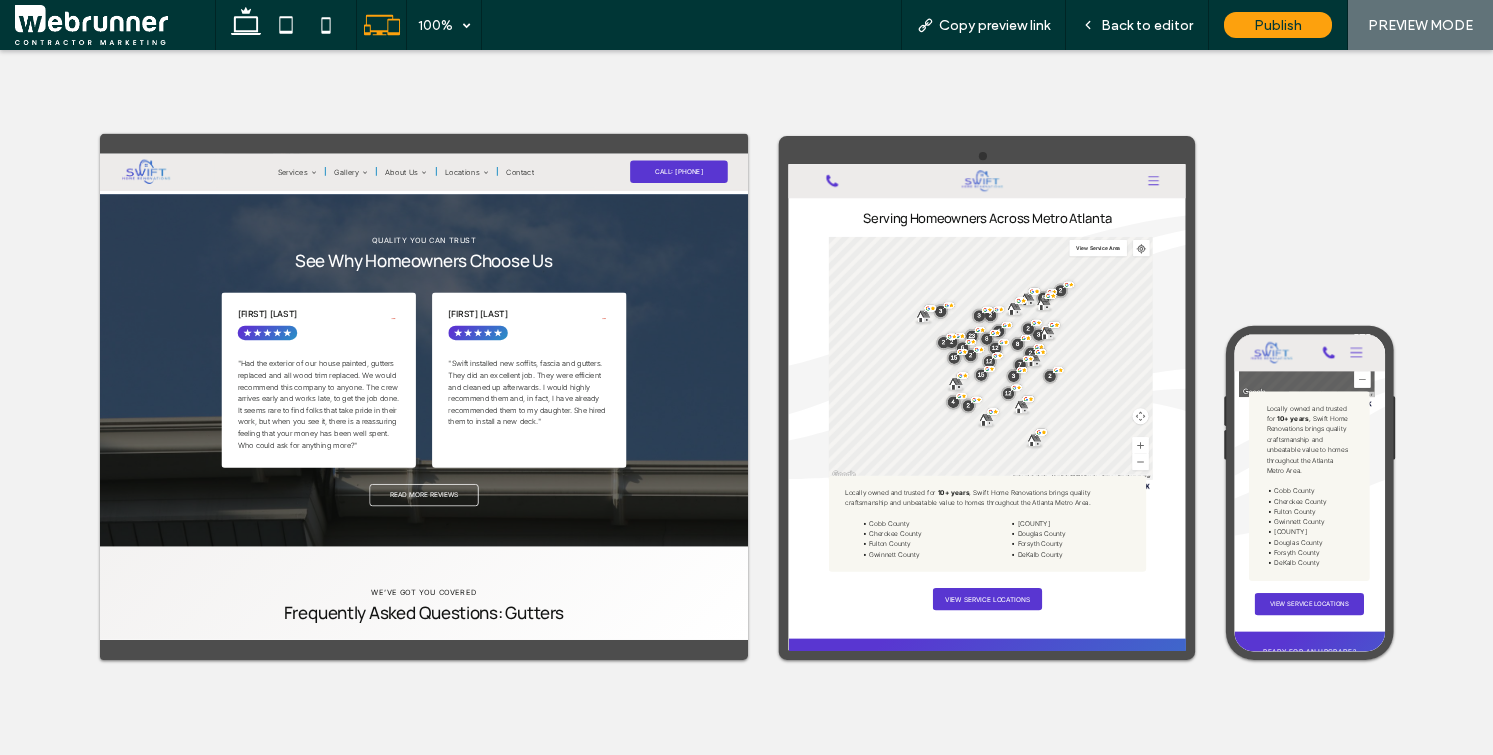 scroll, scrollTop: 7638, scrollLeft: 0, axis: vertical 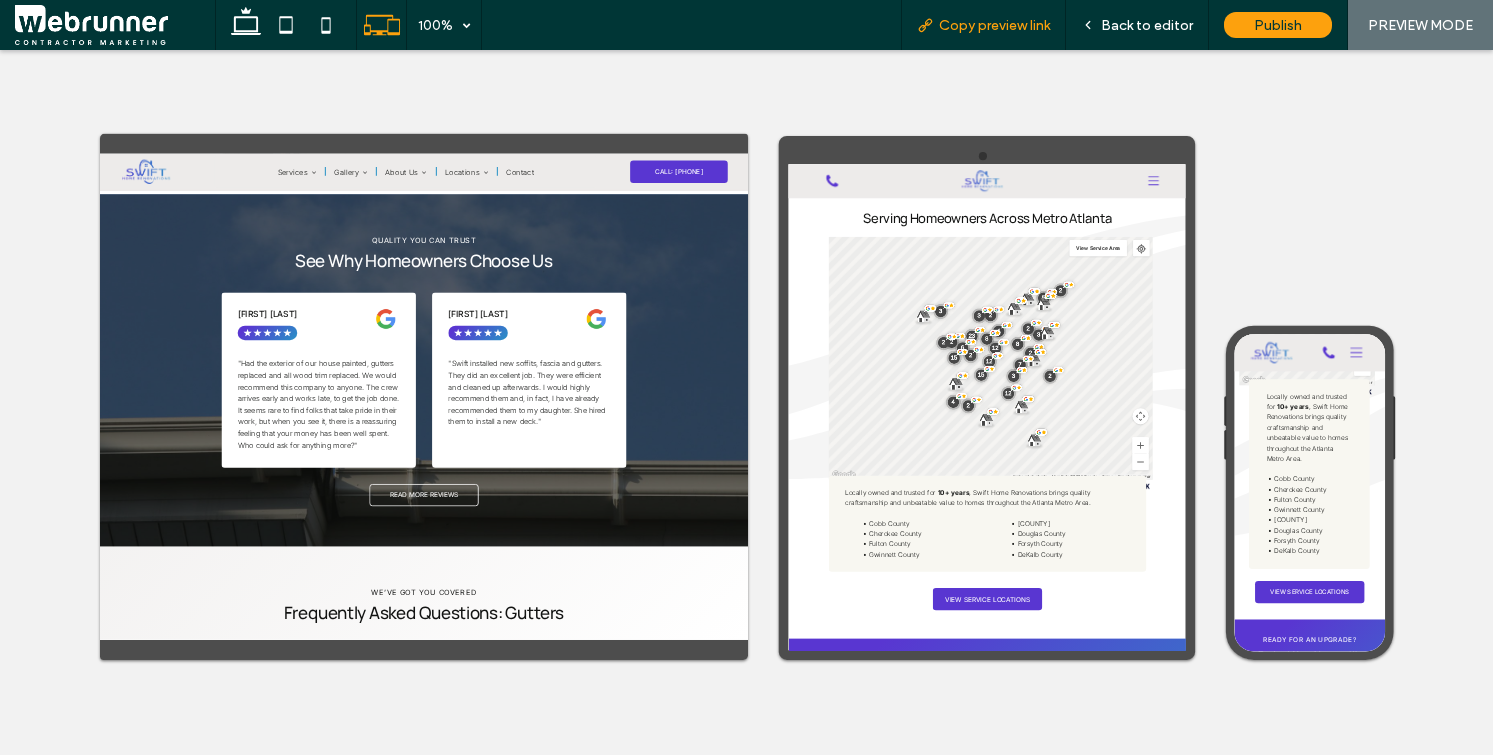 click on "Copy preview link" at bounding box center [983, 25] 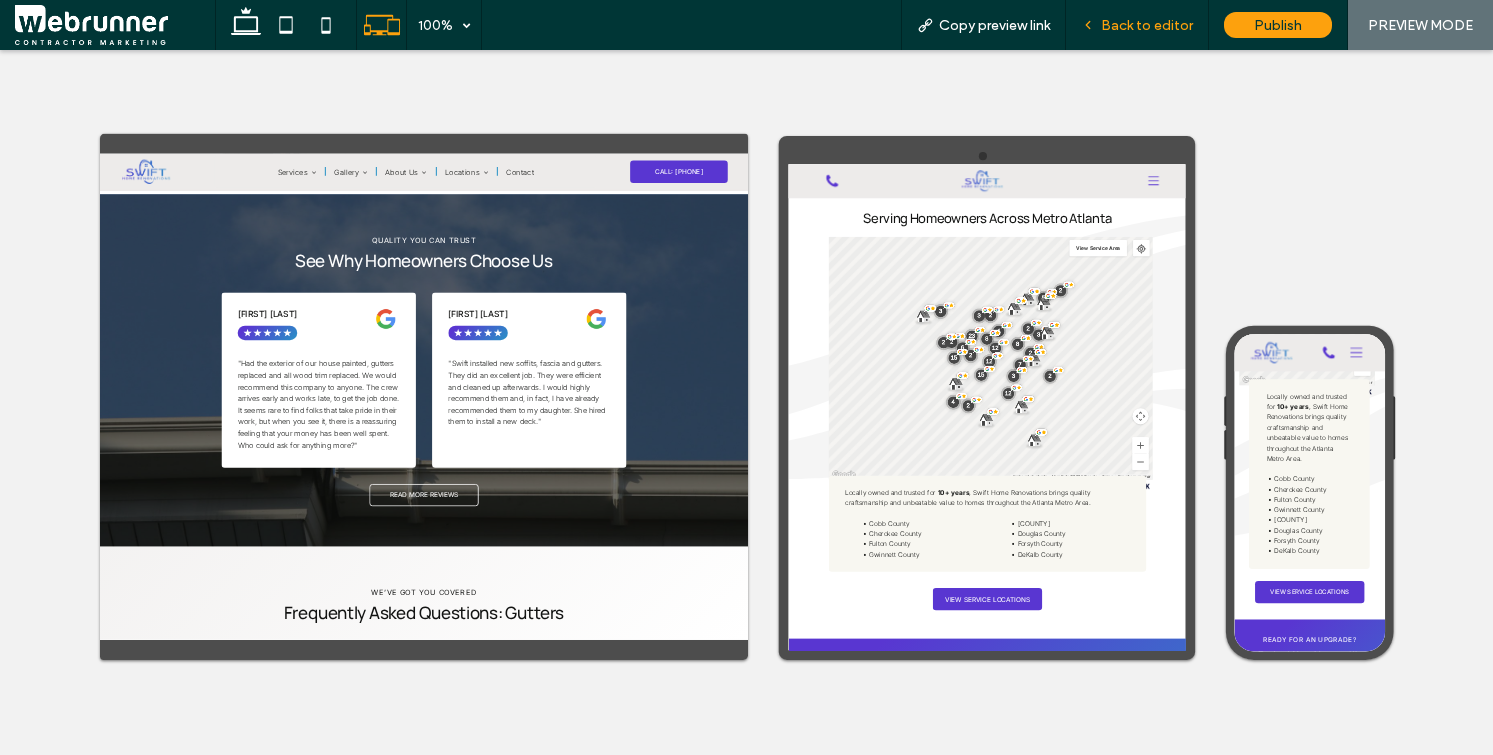 click on "Back to editor" at bounding box center (1147, 25) 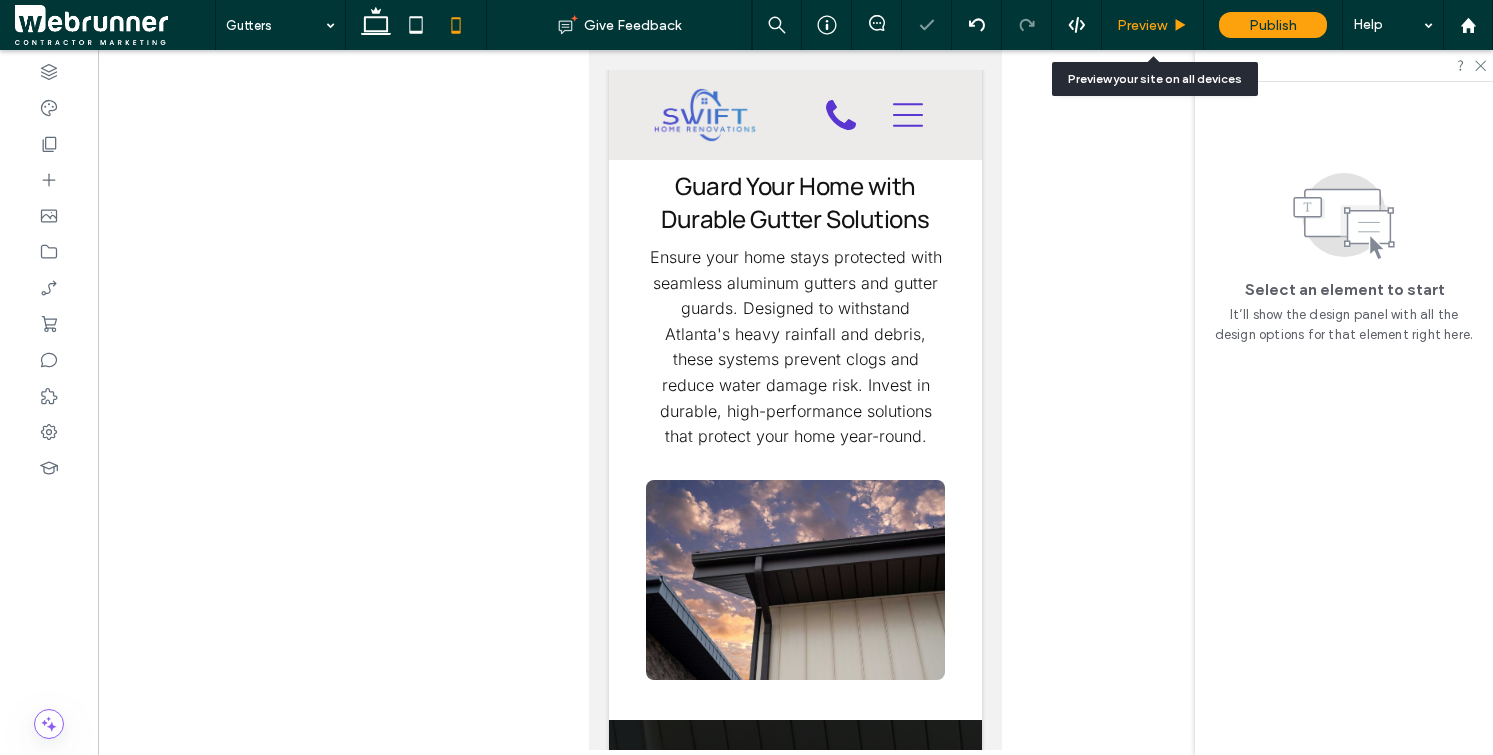scroll, scrollTop: 3742, scrollLeft: 0, axis: vertical 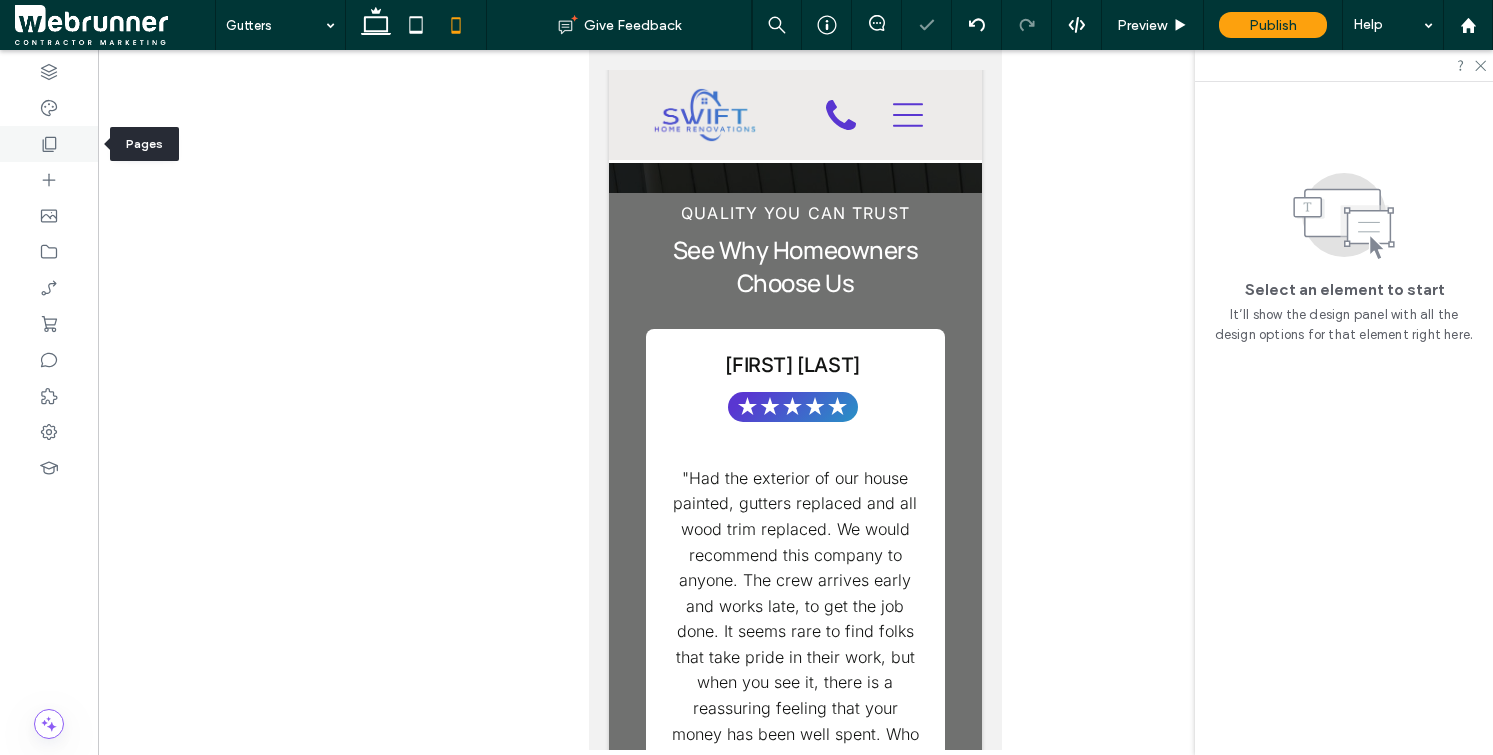 click 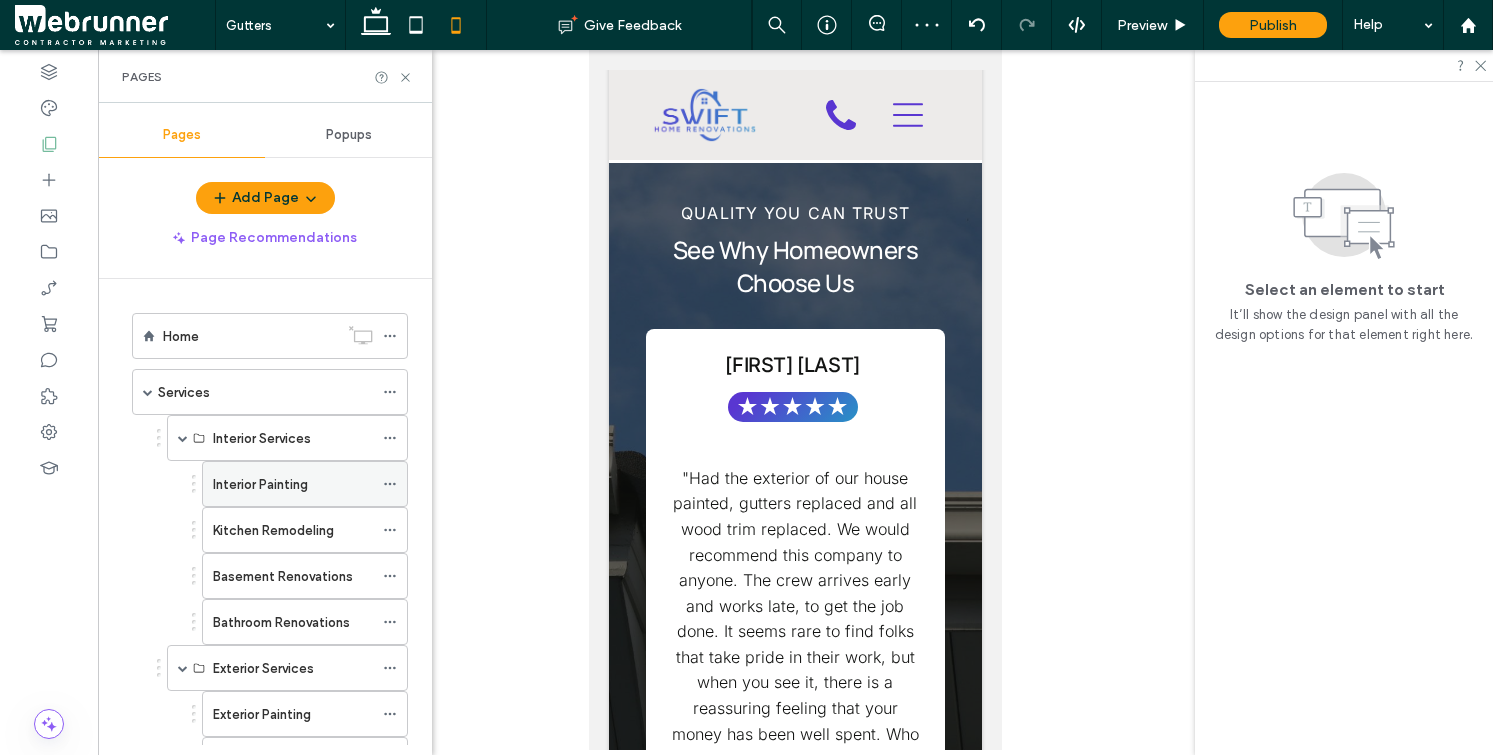 click on "Interior Painting" at bounding box center [260, 484] 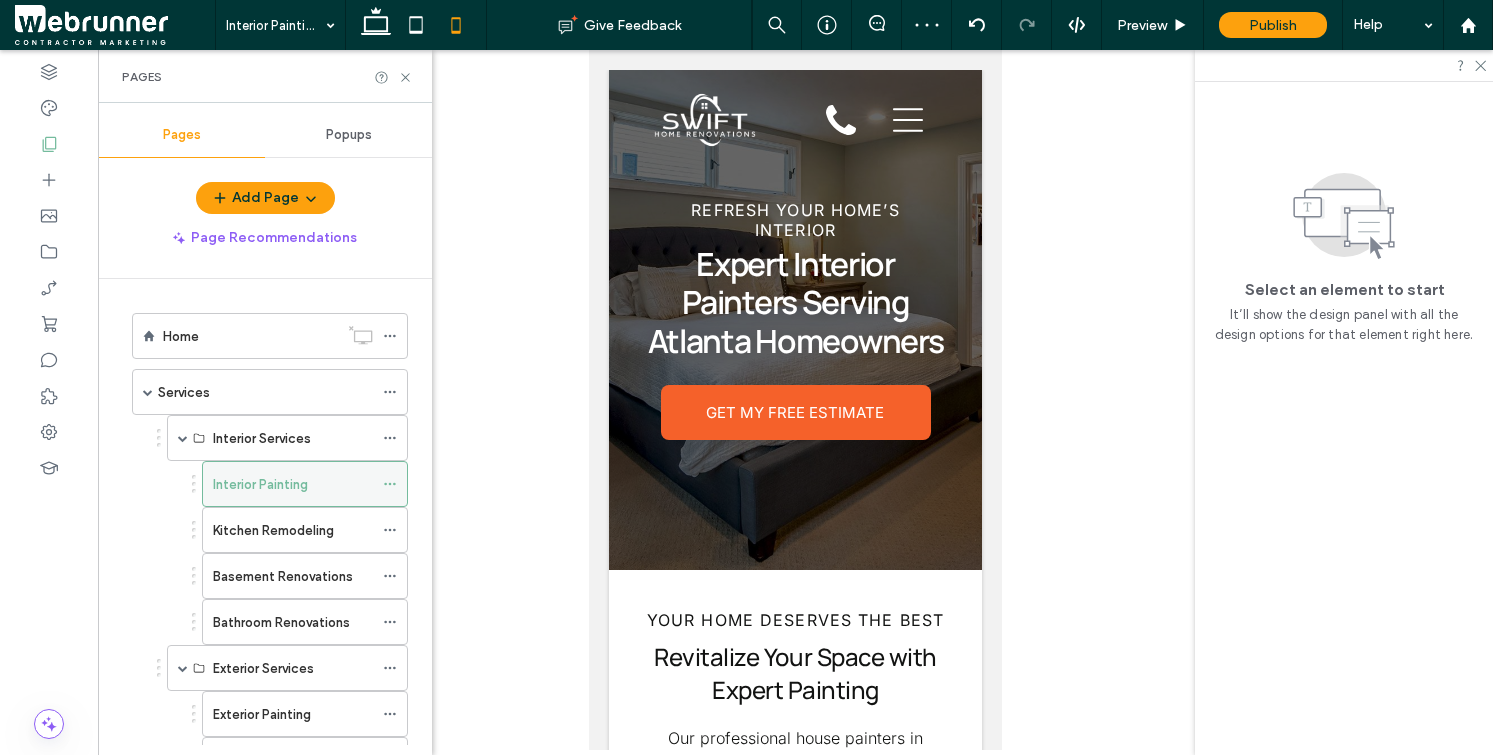 scroll, scrollTop: 0, scrollLeft: 0, axis: both 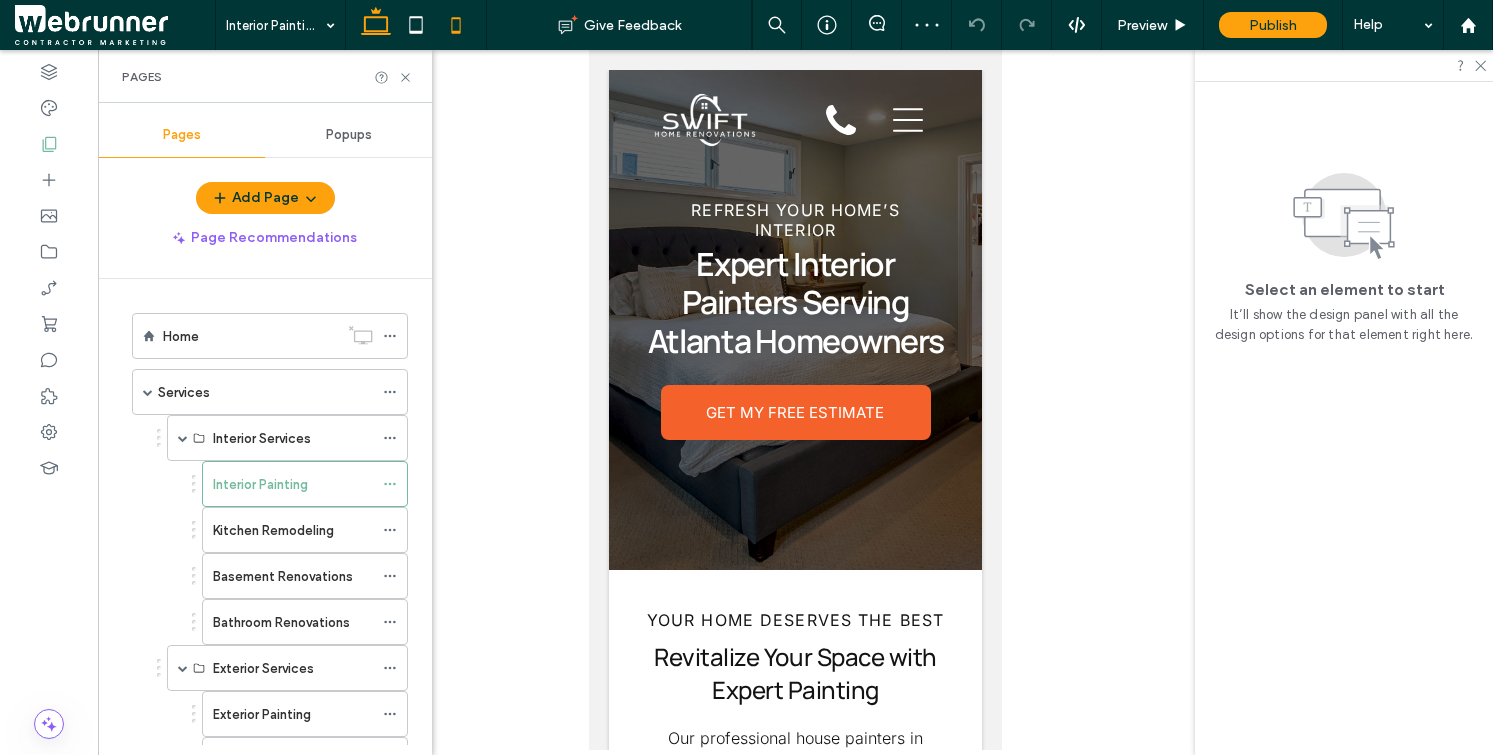 click 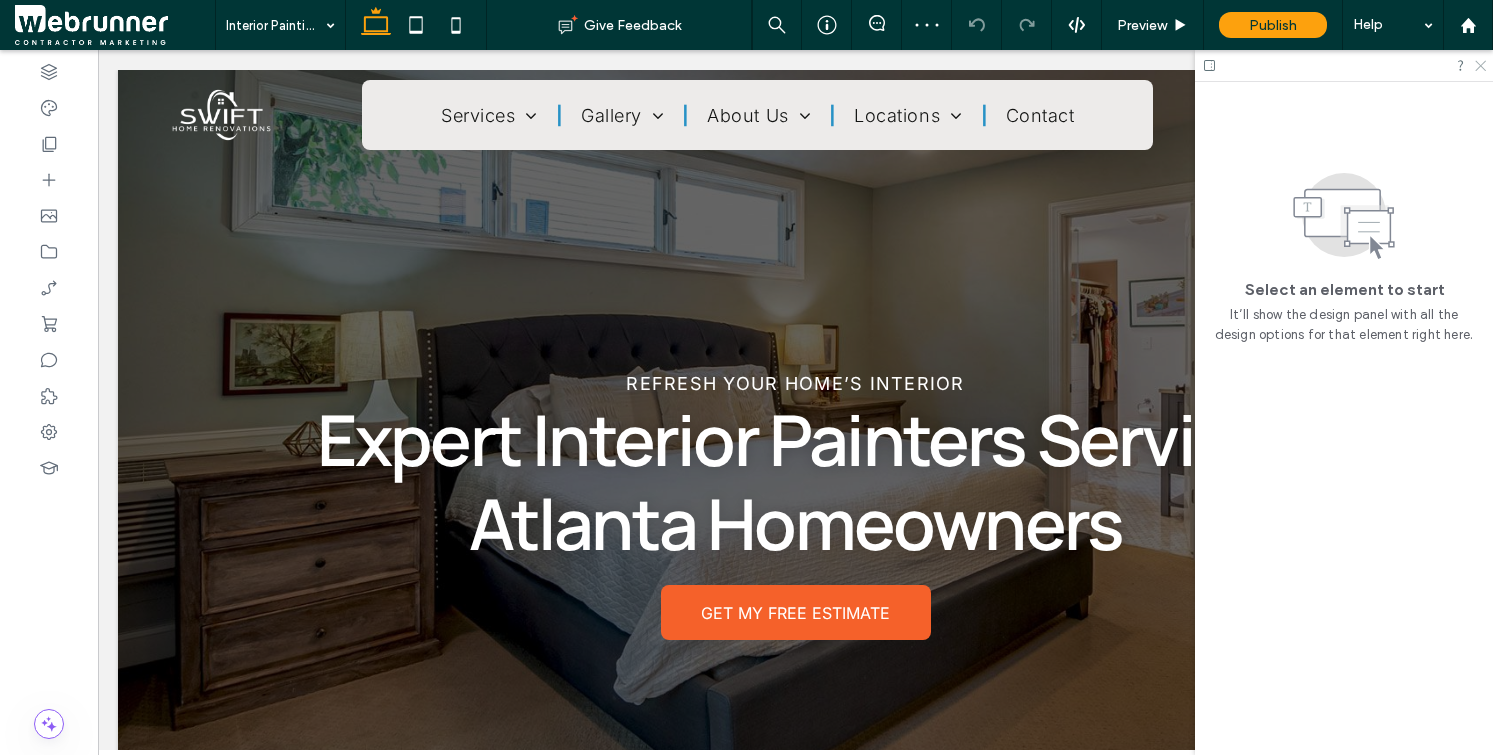 click 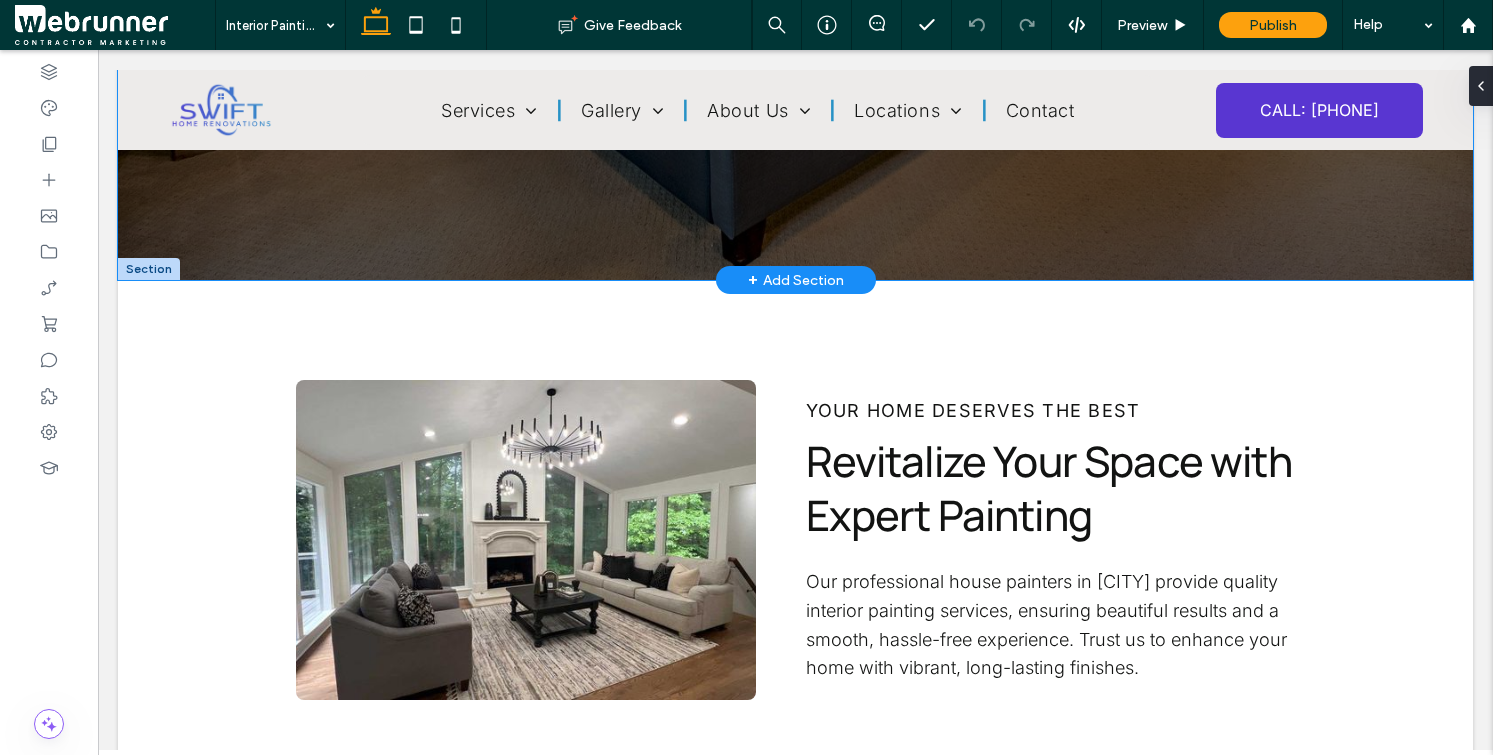 scroll, scrollTop: 574, scrollLeft: 0, axis: vertical 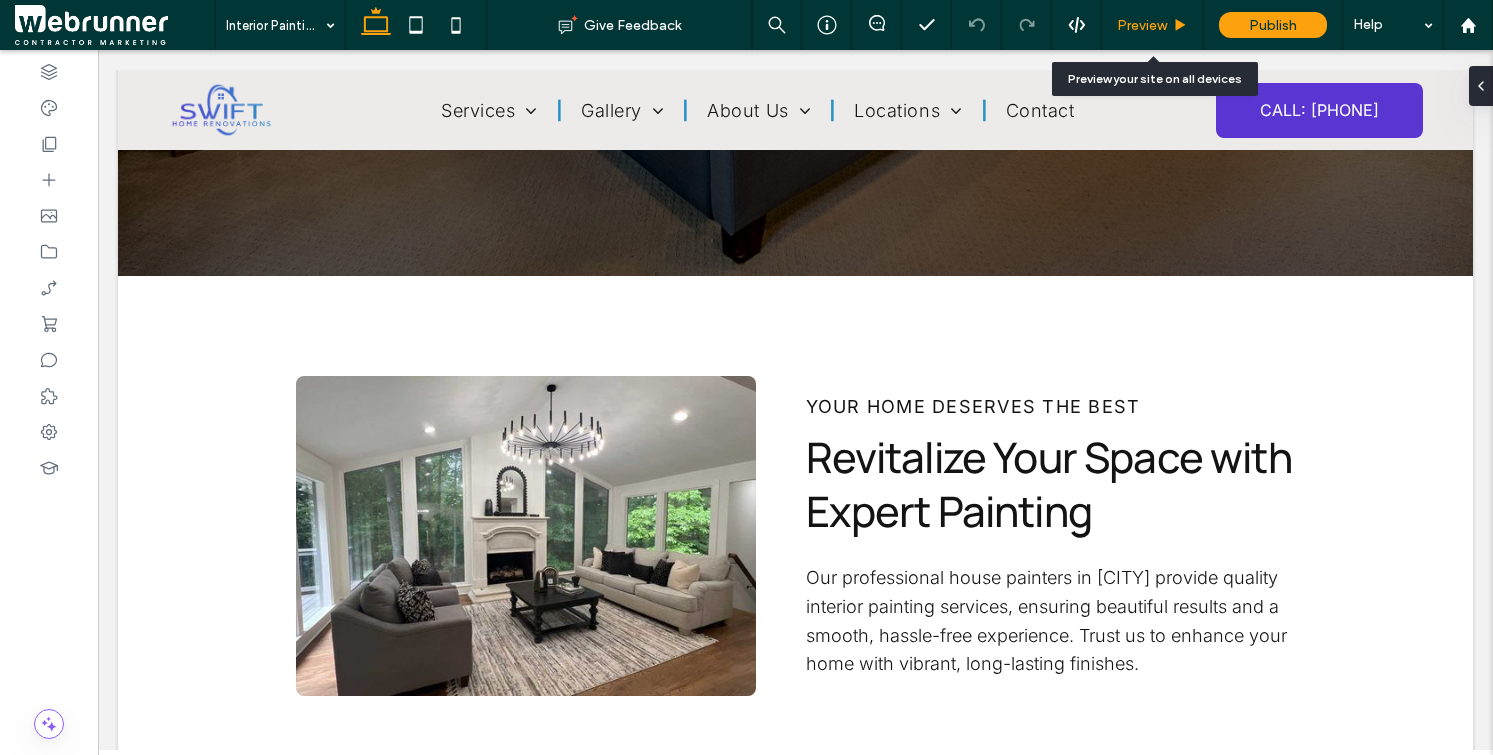 click on "Preview" at bounding box center (1142, 25) 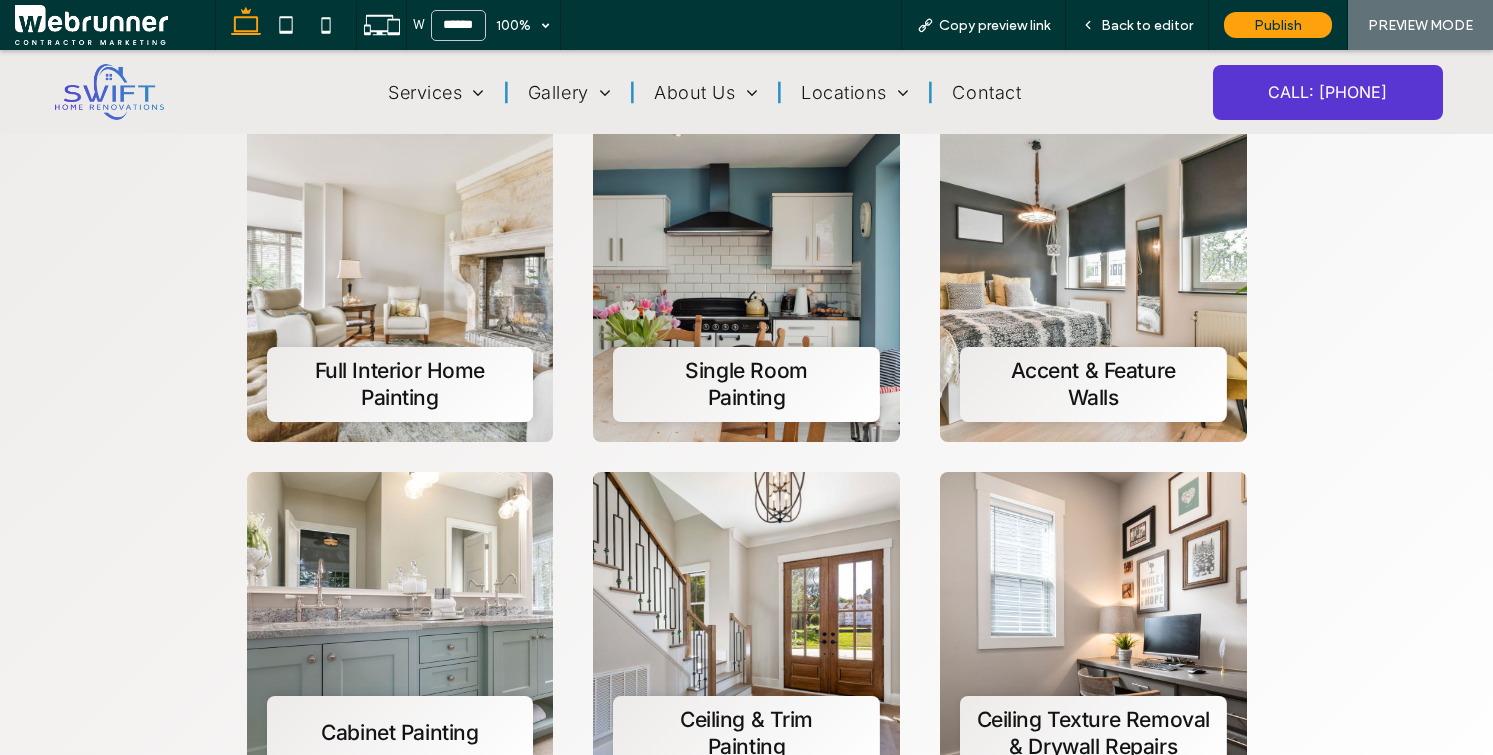 scroll, scrollTop: 1434, scrollLeft: 0, axis: vertical 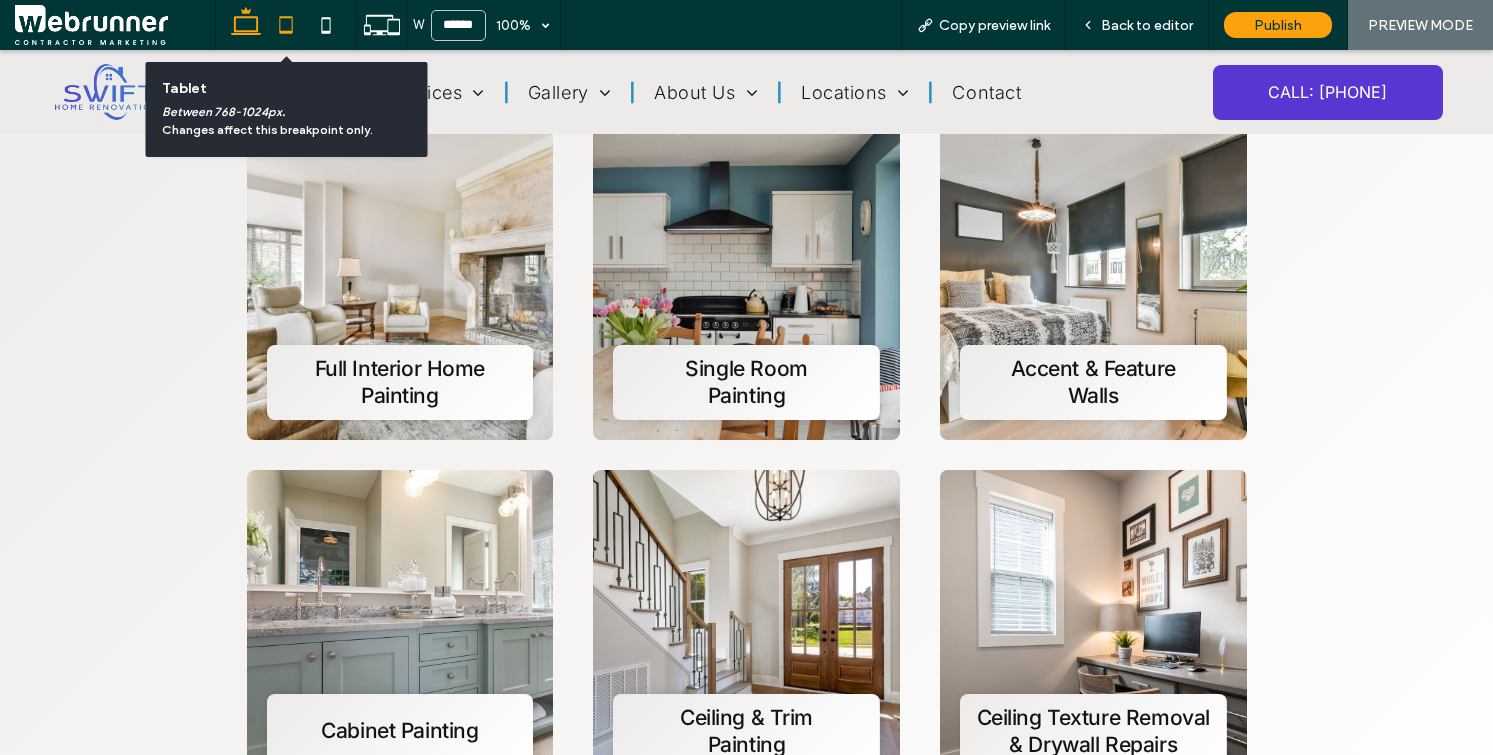 click 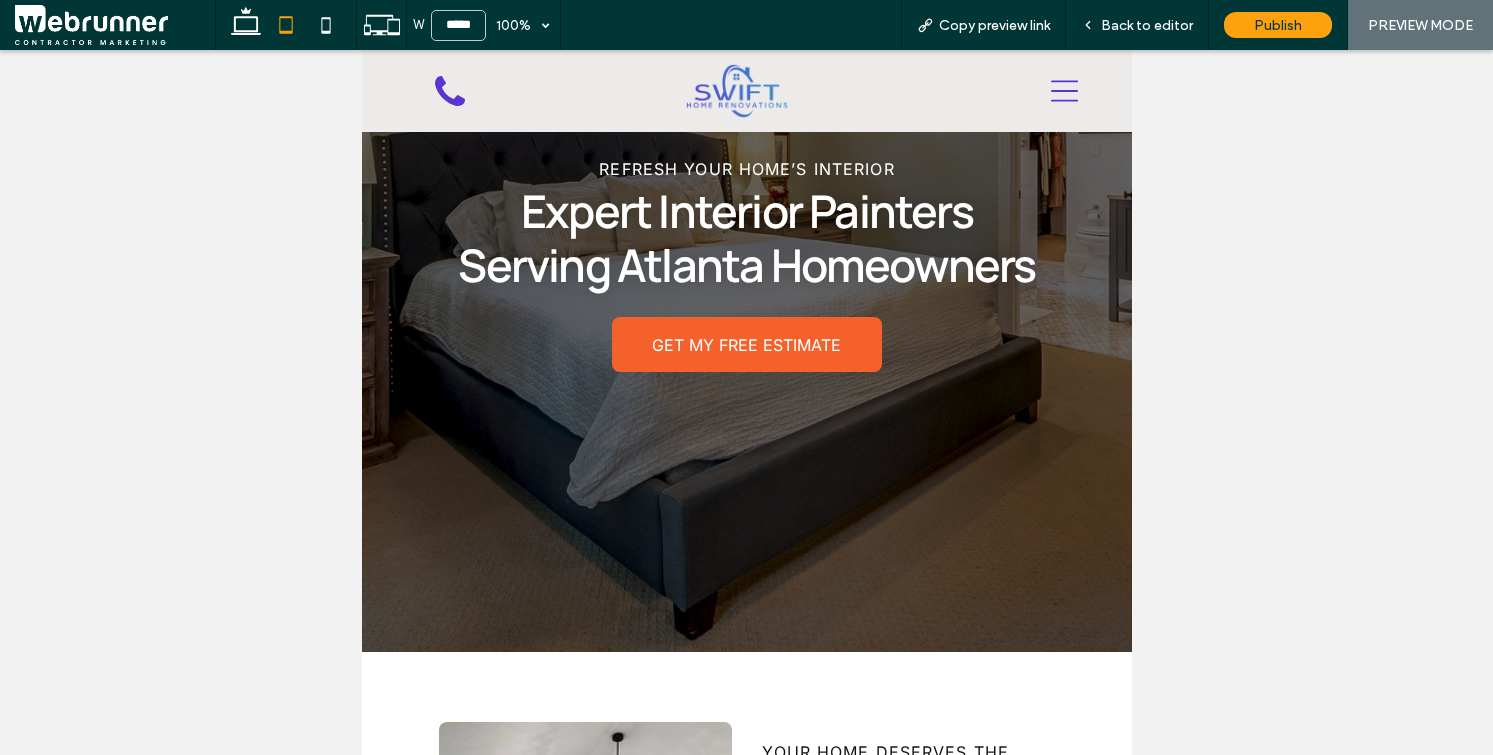 scroll, scrollTop: 0, scrollLeft: 0, axis: both 